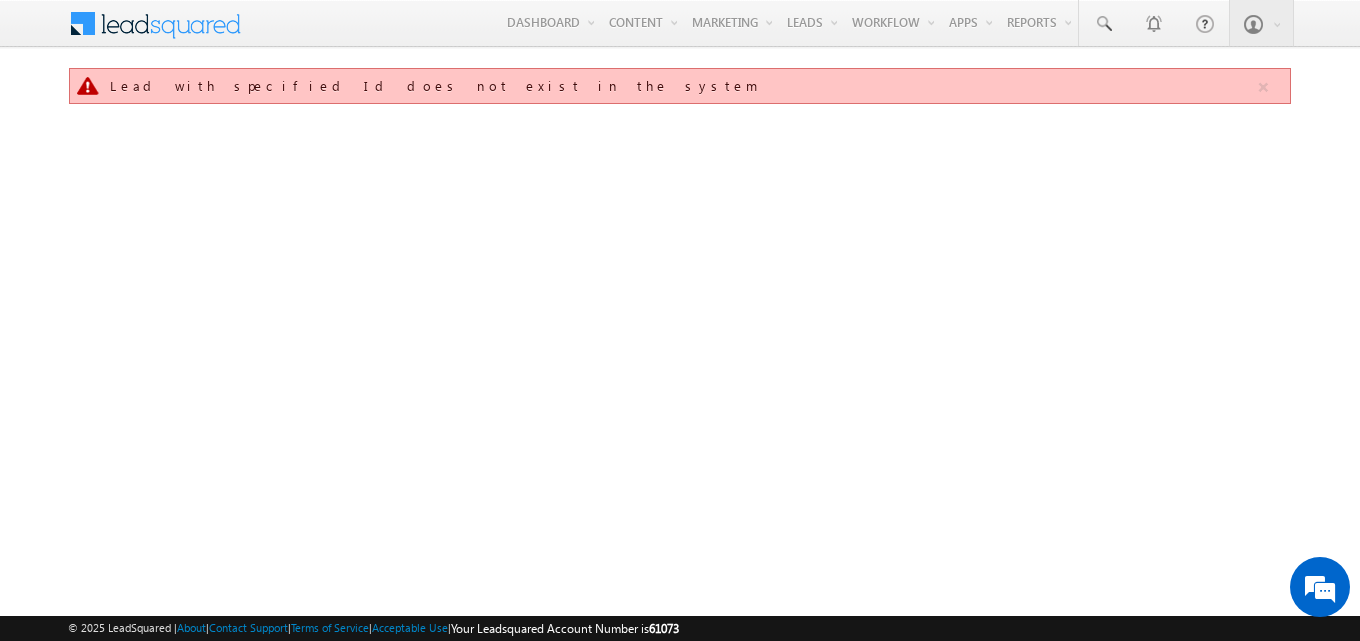 scroll, scrollTop: 0, scrollLeft: 0, axis: both 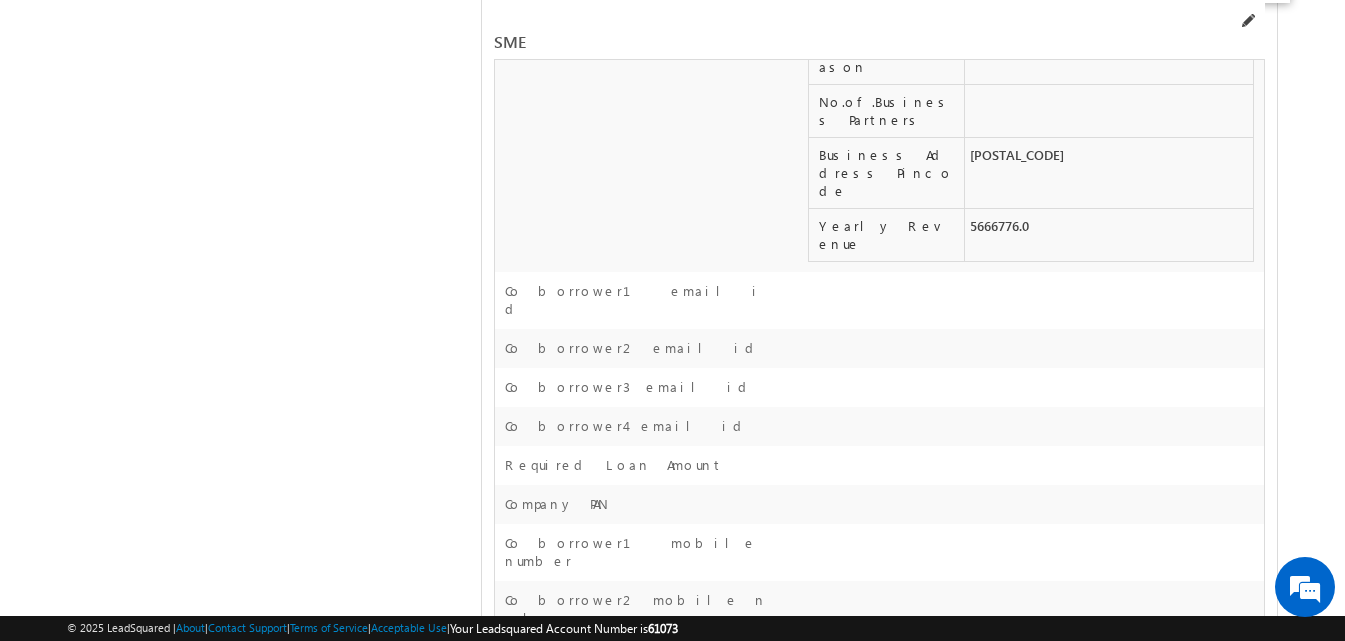 click at bounding box center [1247, 21] 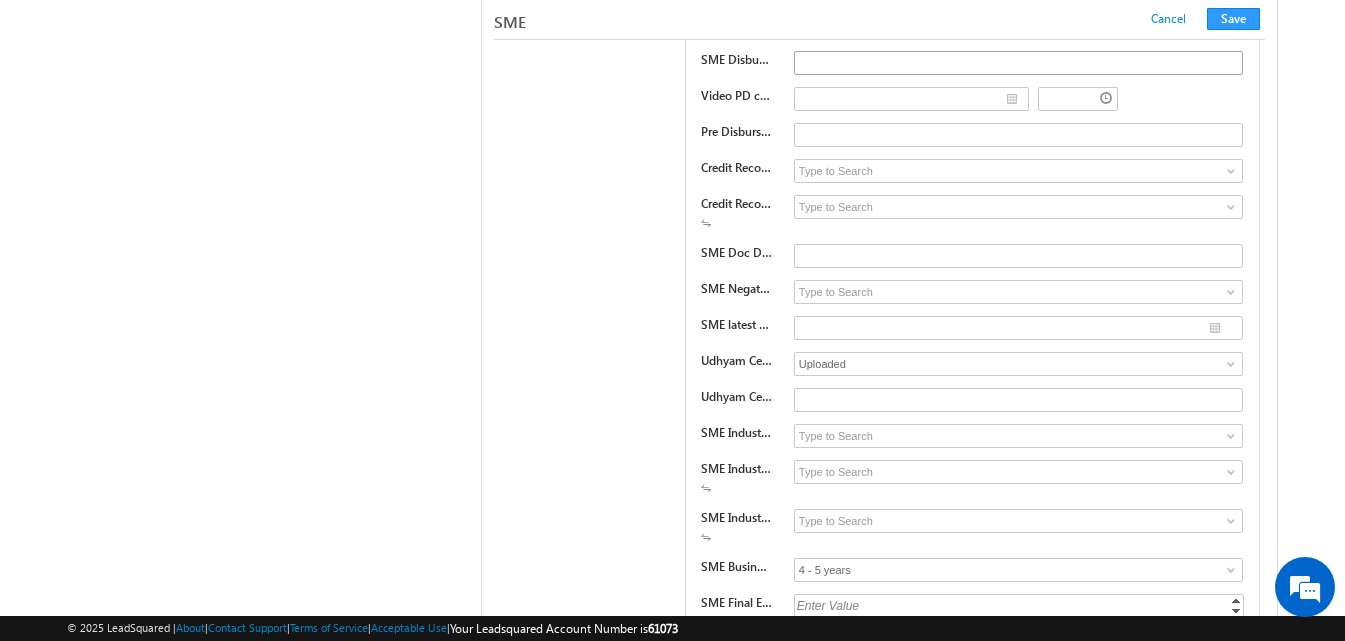 scroll, scrollTop: 28480, scrollLeft: 0, axis: vertical 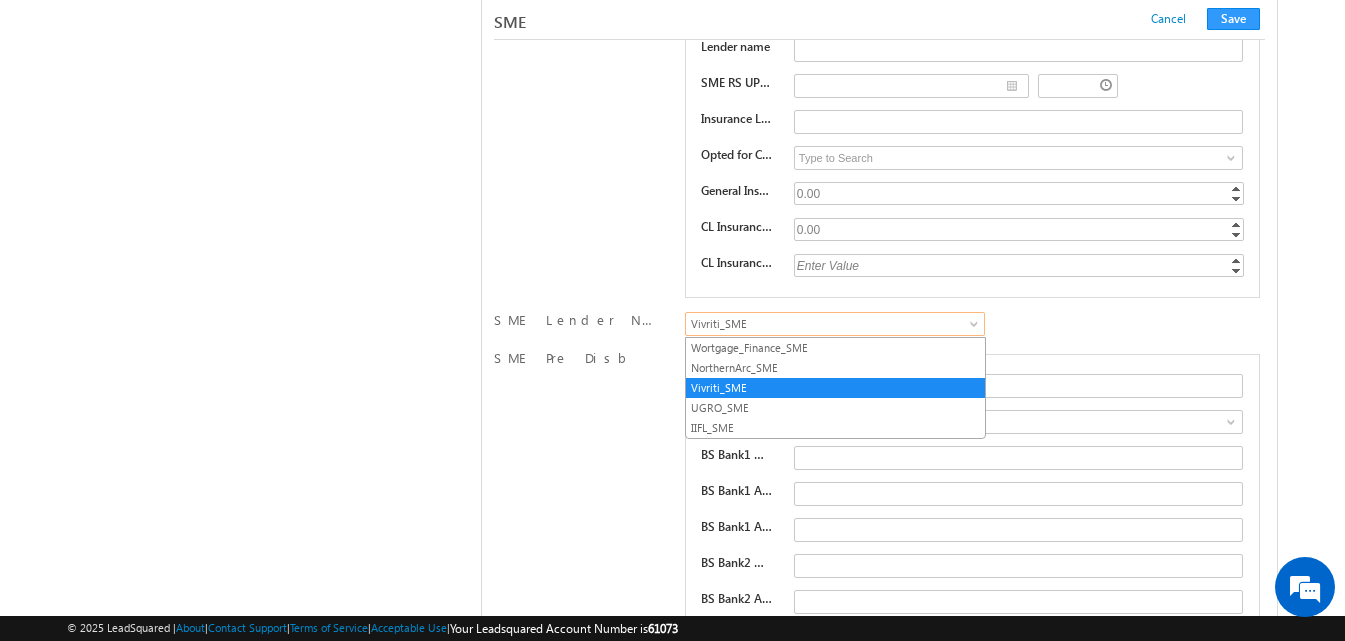 click on "Vivriti_SME" at bounding box center (831, 324) 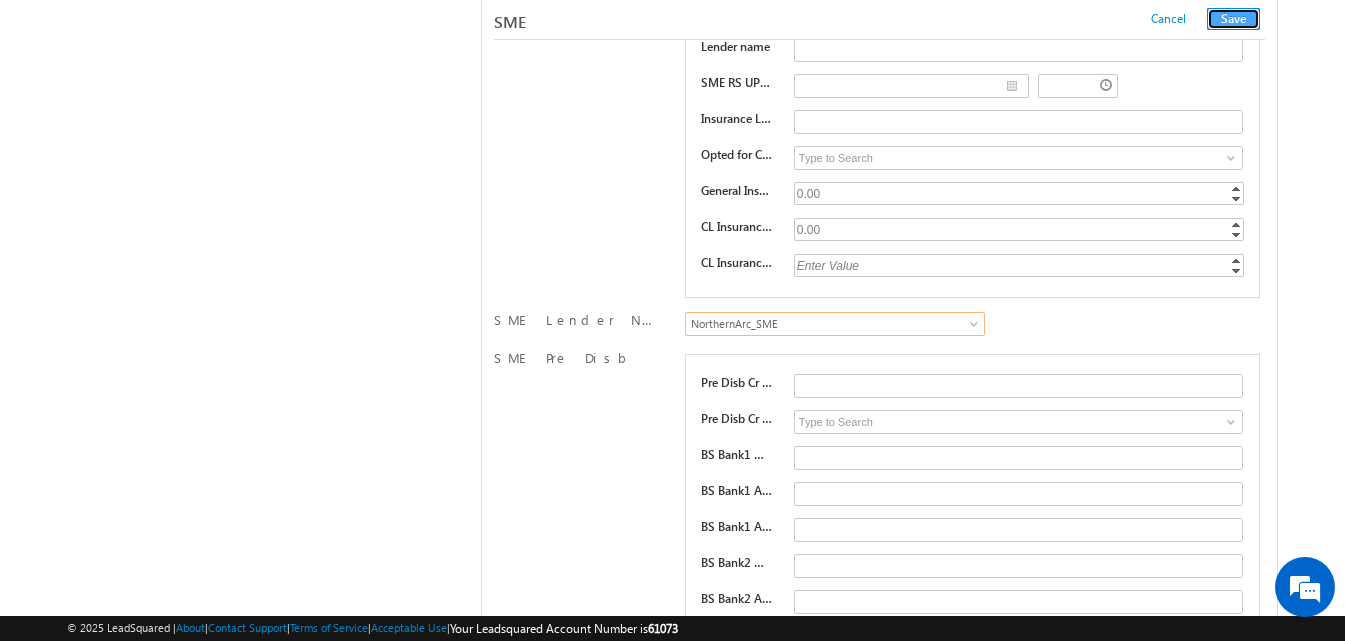 click on "Save" at bounding box center [1233, 19] 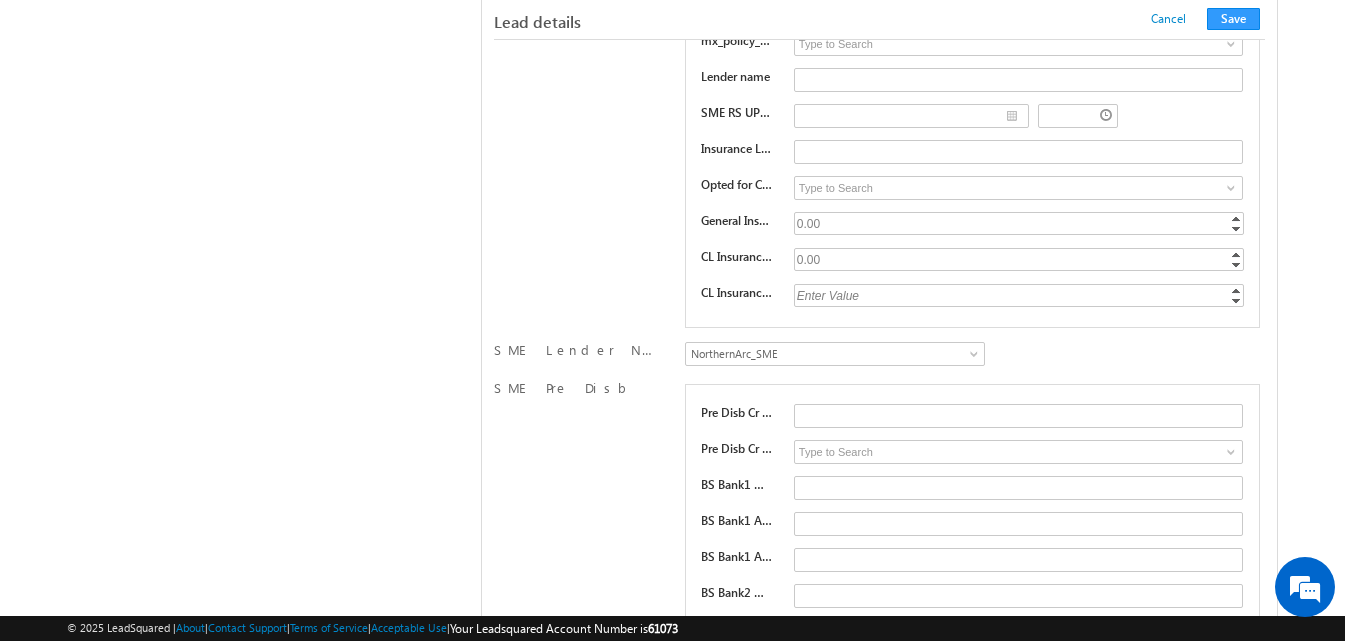 scroll, scrollTop: 333, scrollLeft: 0, axis: vertical 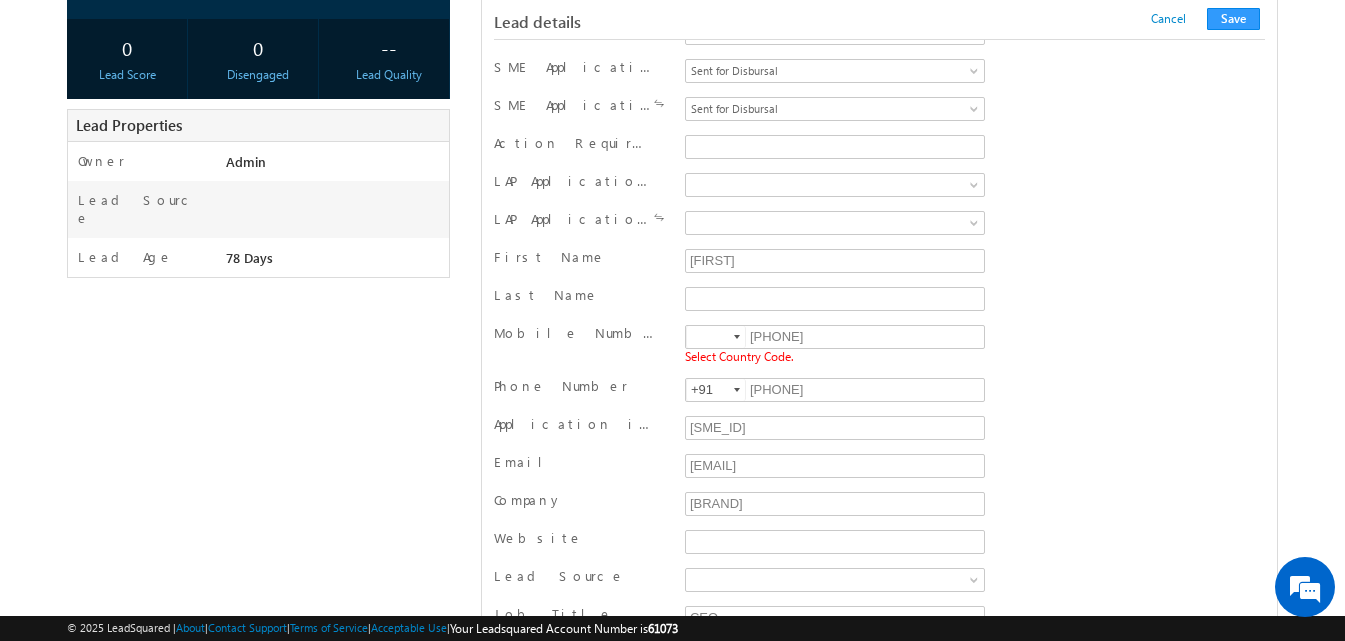 click at bounding box center [737, 337] 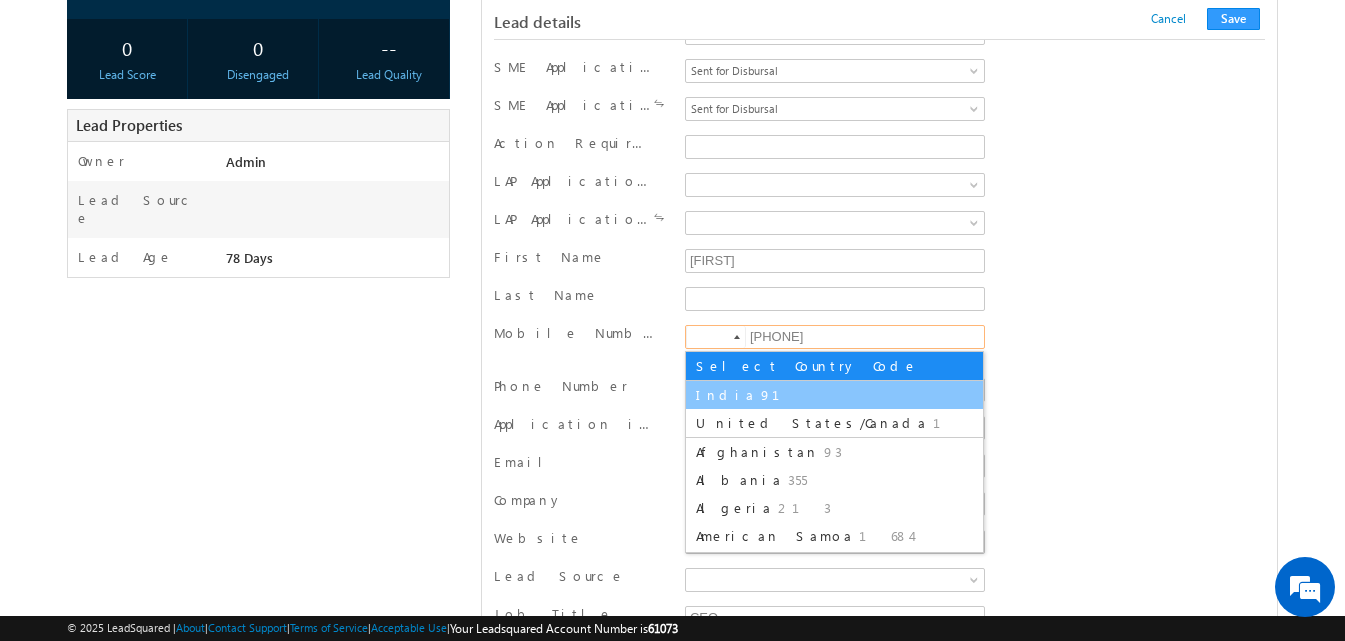 click on "India" at bounding box center [726, 394] 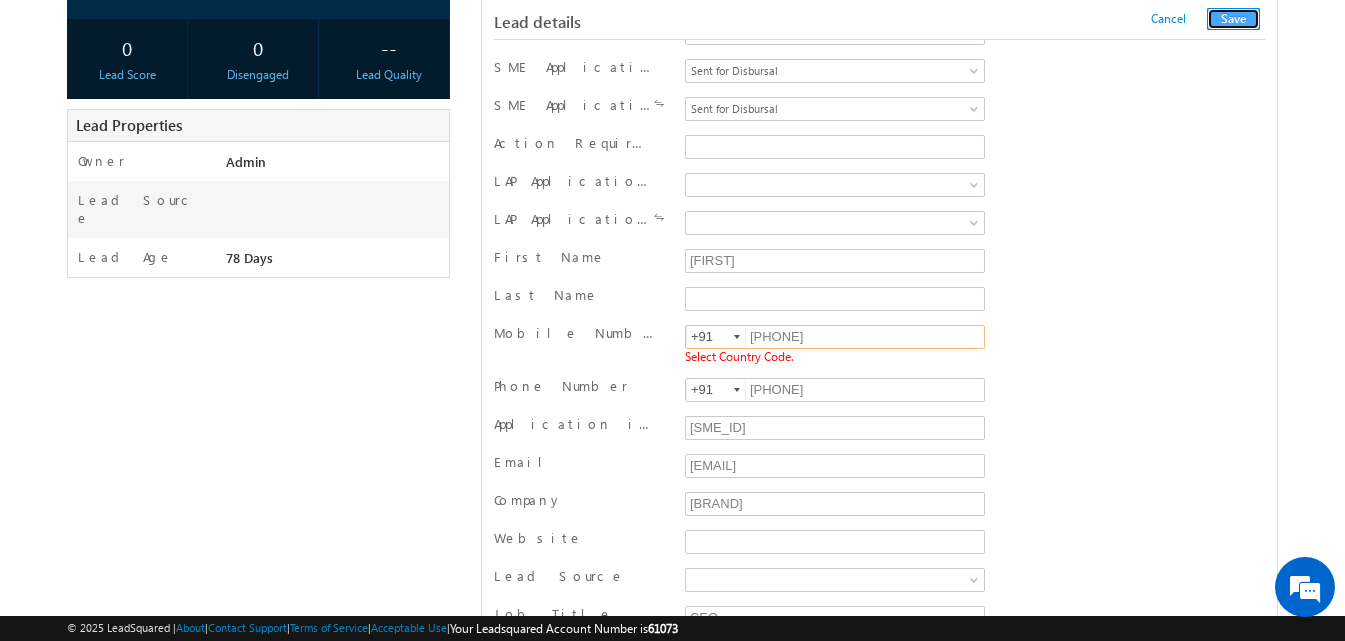 click on "Save" at bounding box center [1233, 19] 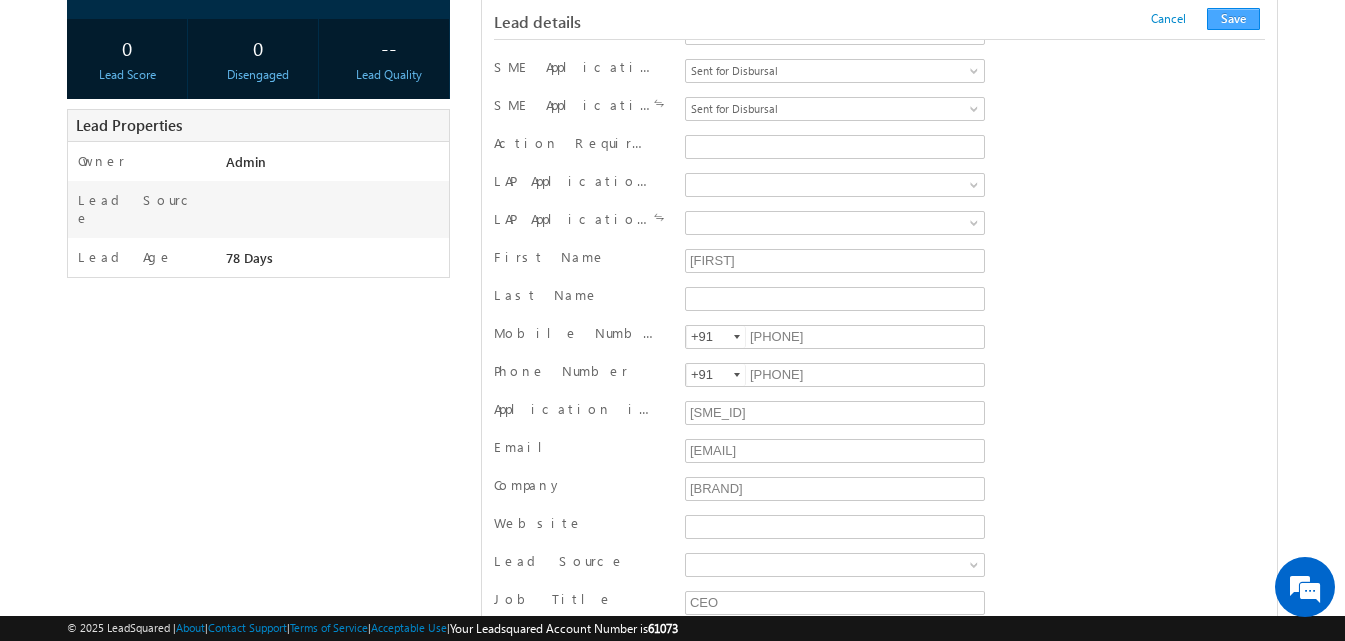 scroll, scrollTop: 2011, scrollLeft: 0, axis: vertical 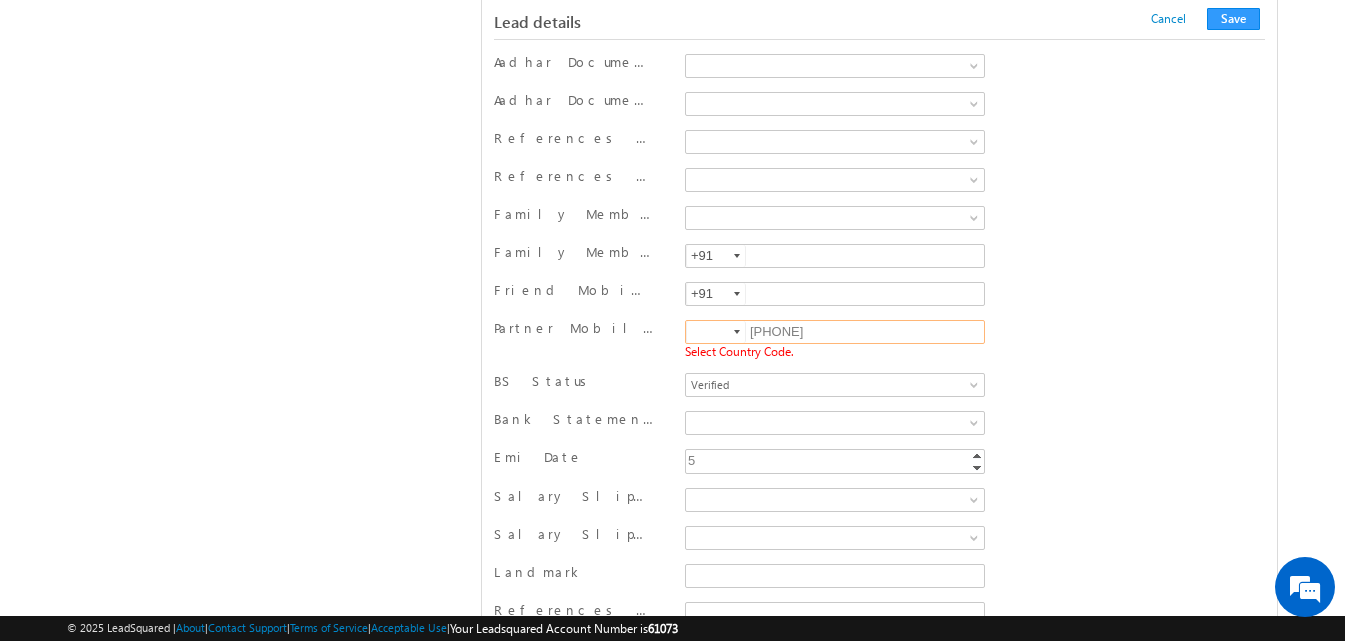 click at bounding box center (716, 332) 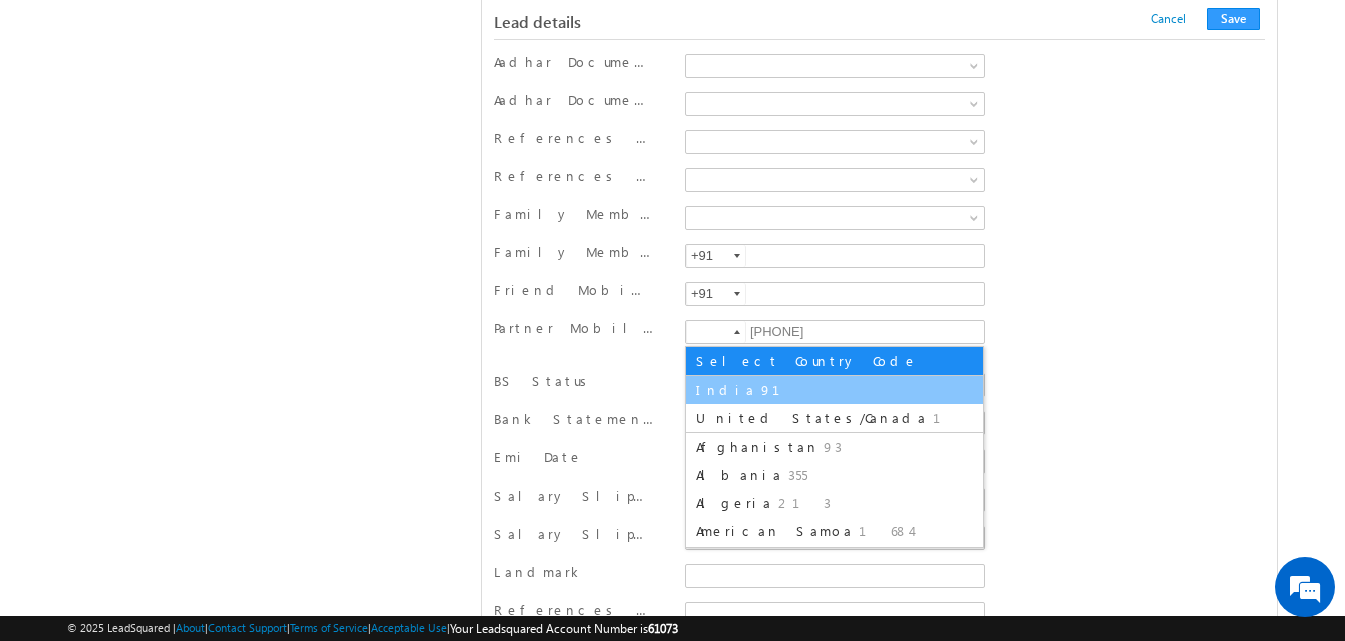 click on "India 91" at bounding box center (834, 390) 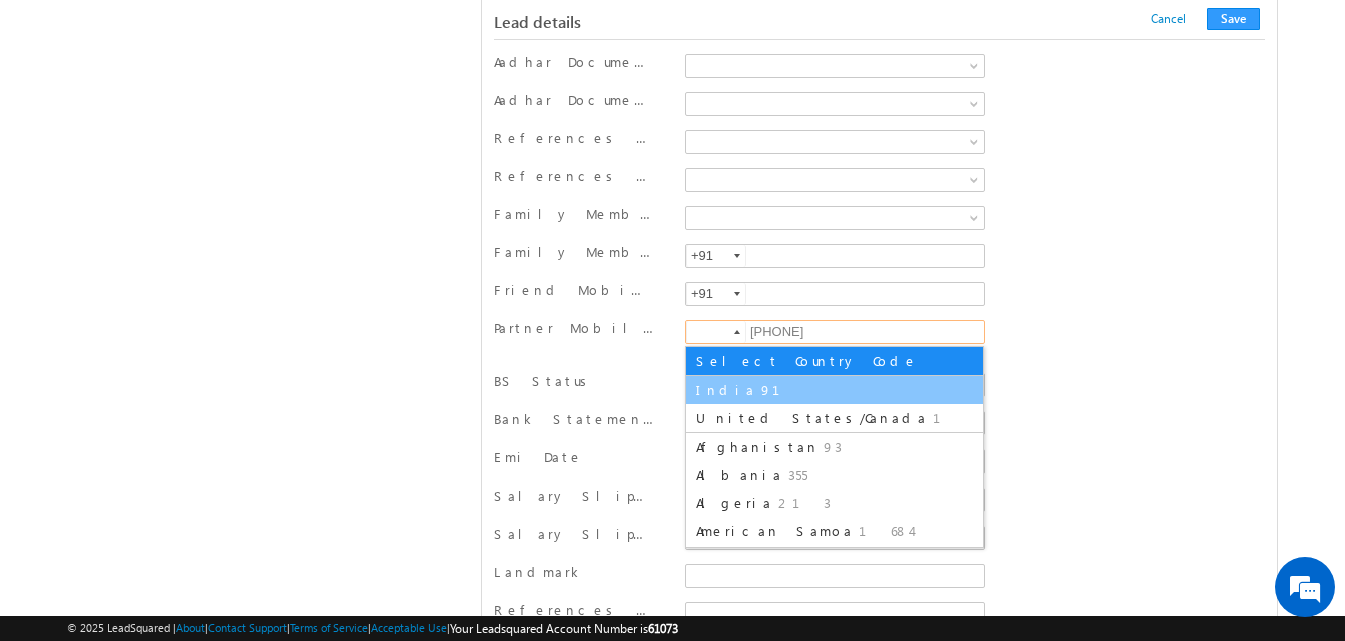 type on "+91" 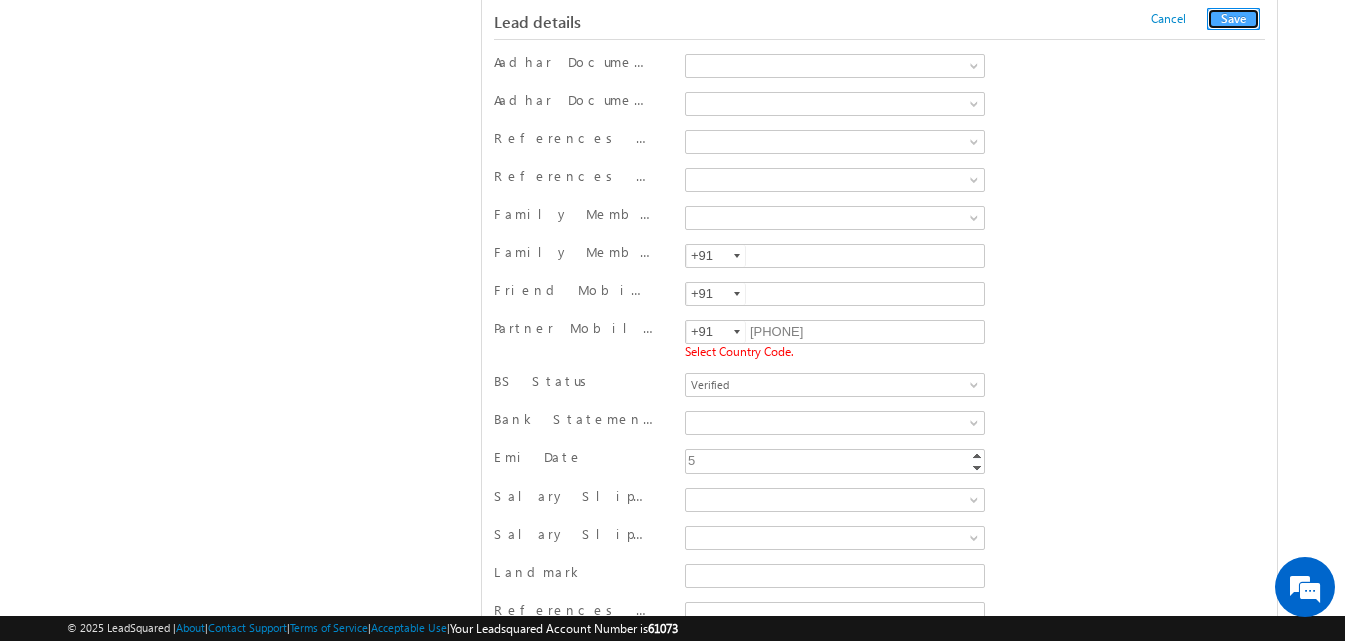 click on "Save" at bounding box center [1233, 19] 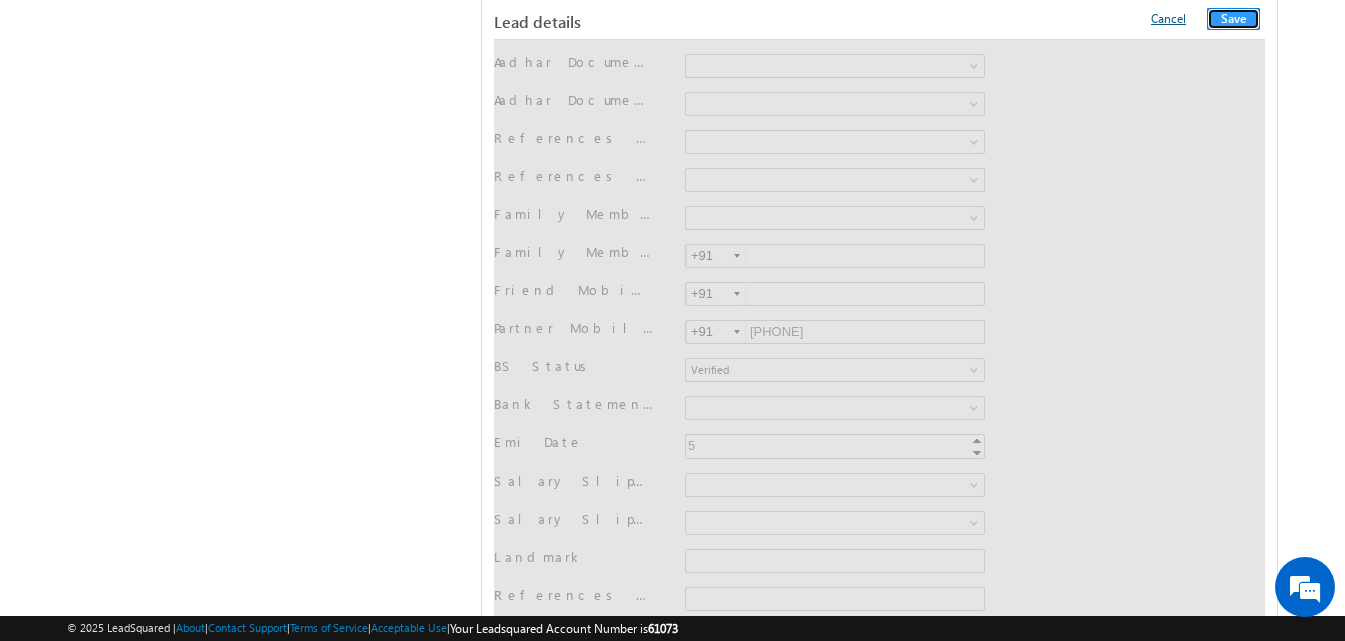 scroll, scrollTop: 0, scrollLeft: 0, axis: both 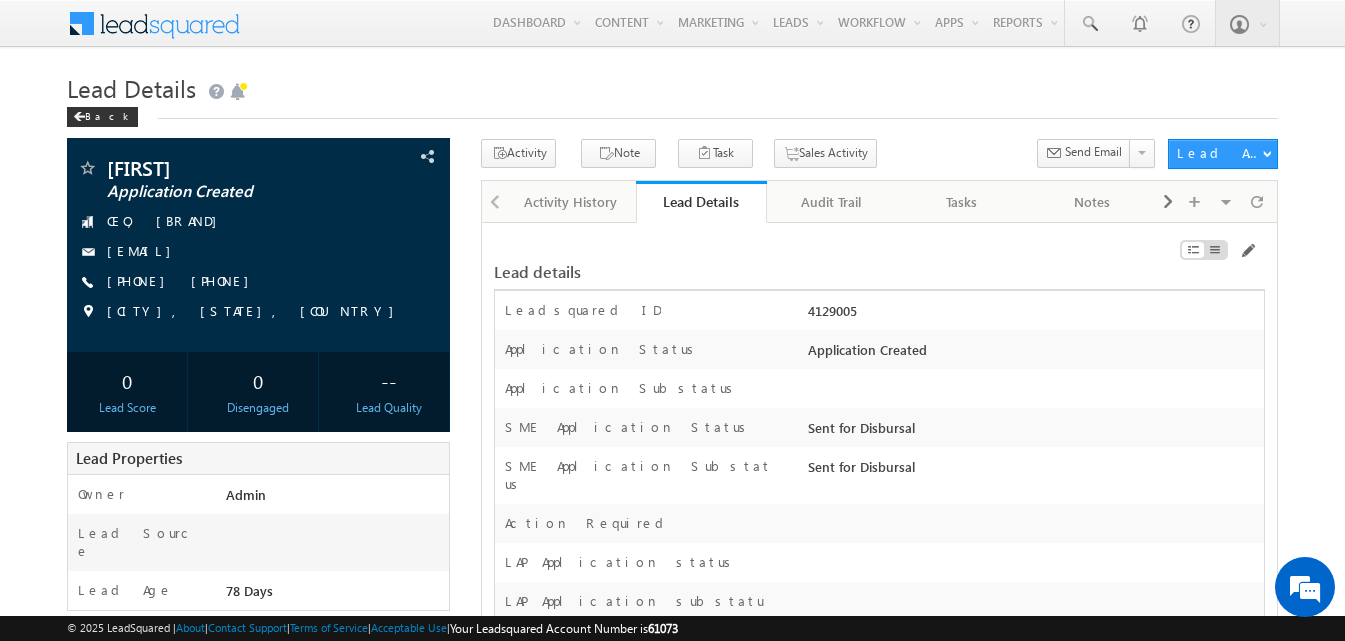 click on "4129005" at bounding box center (1033, 315) 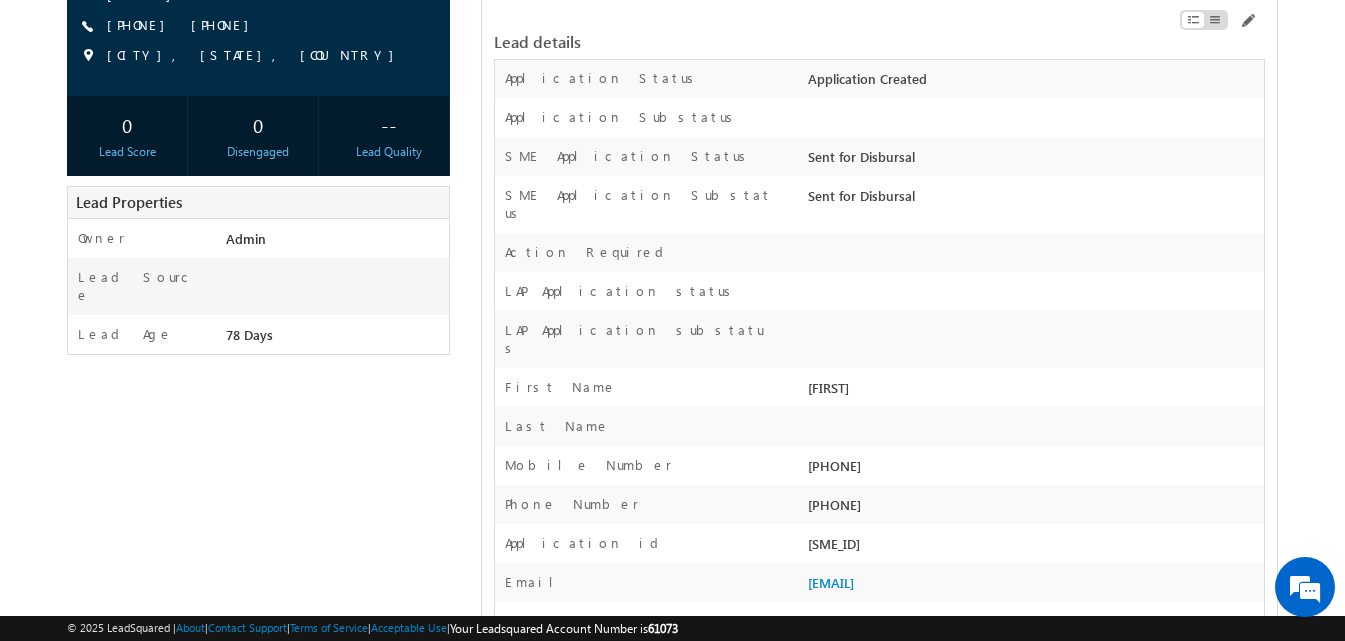 scroll, scrollTop: 248, scrollLeft: 0, axis: vertical 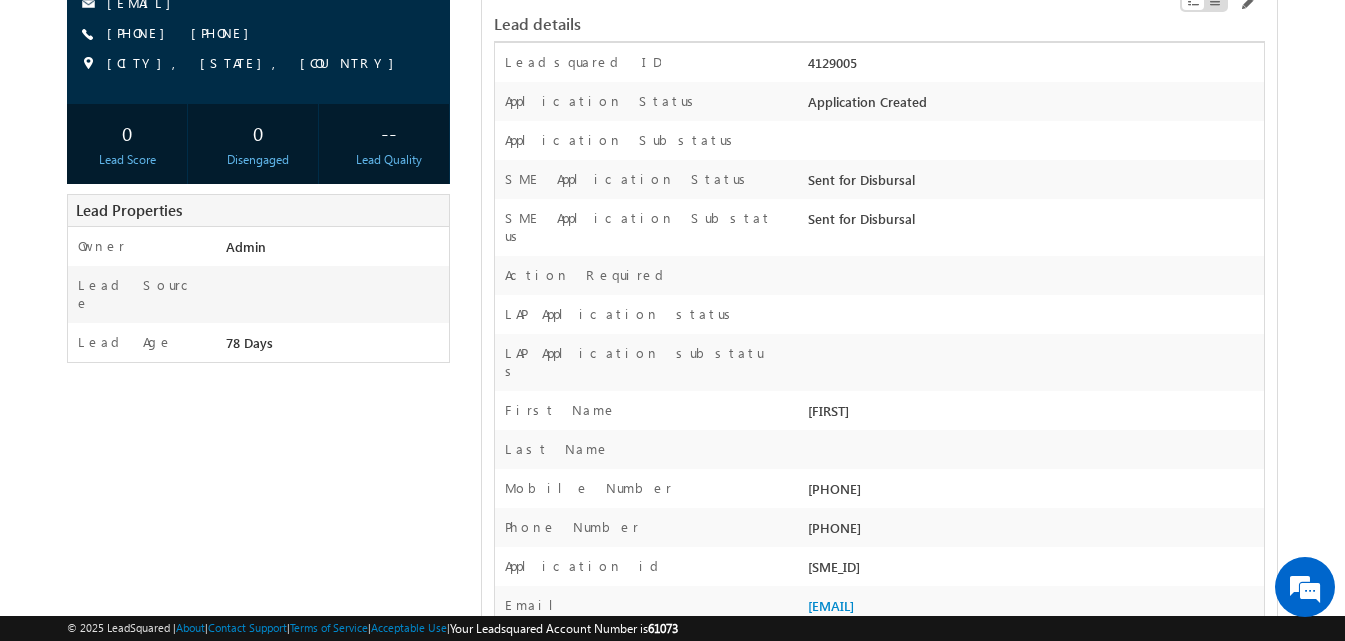 click on "LAP Application substatus" at bounding box center [879, 362] 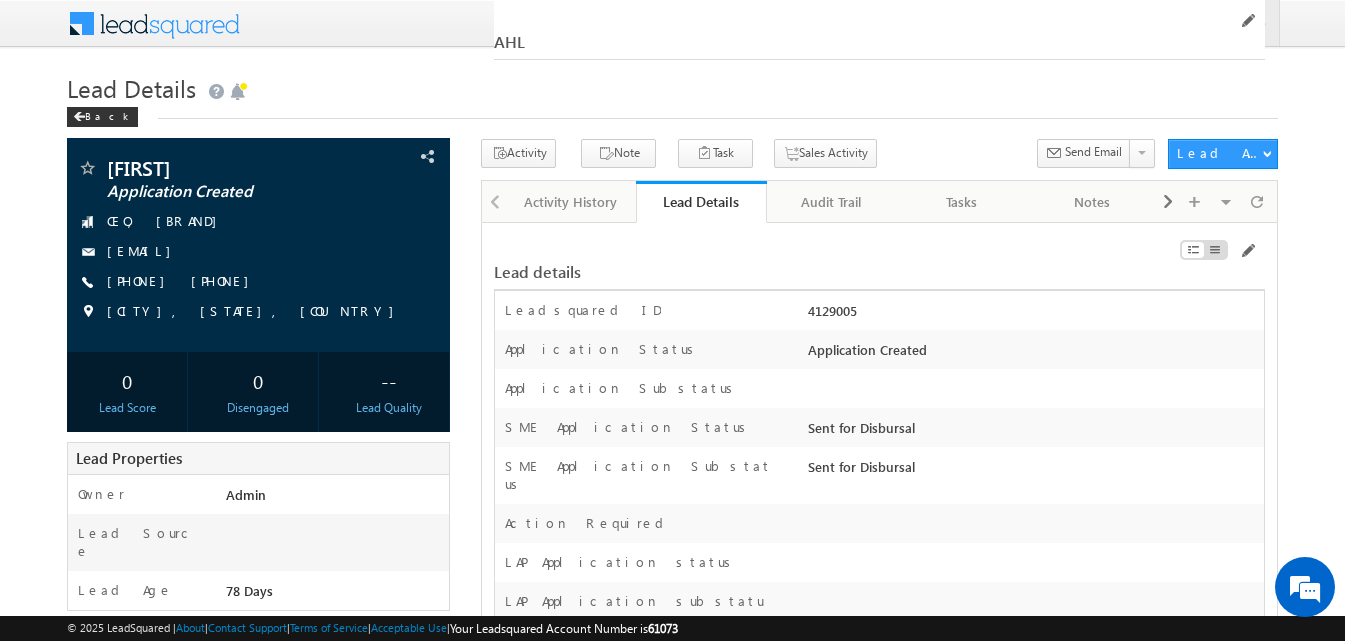 scroll, scrollTop: 39835, scrollLeft: 0, axis: vertical 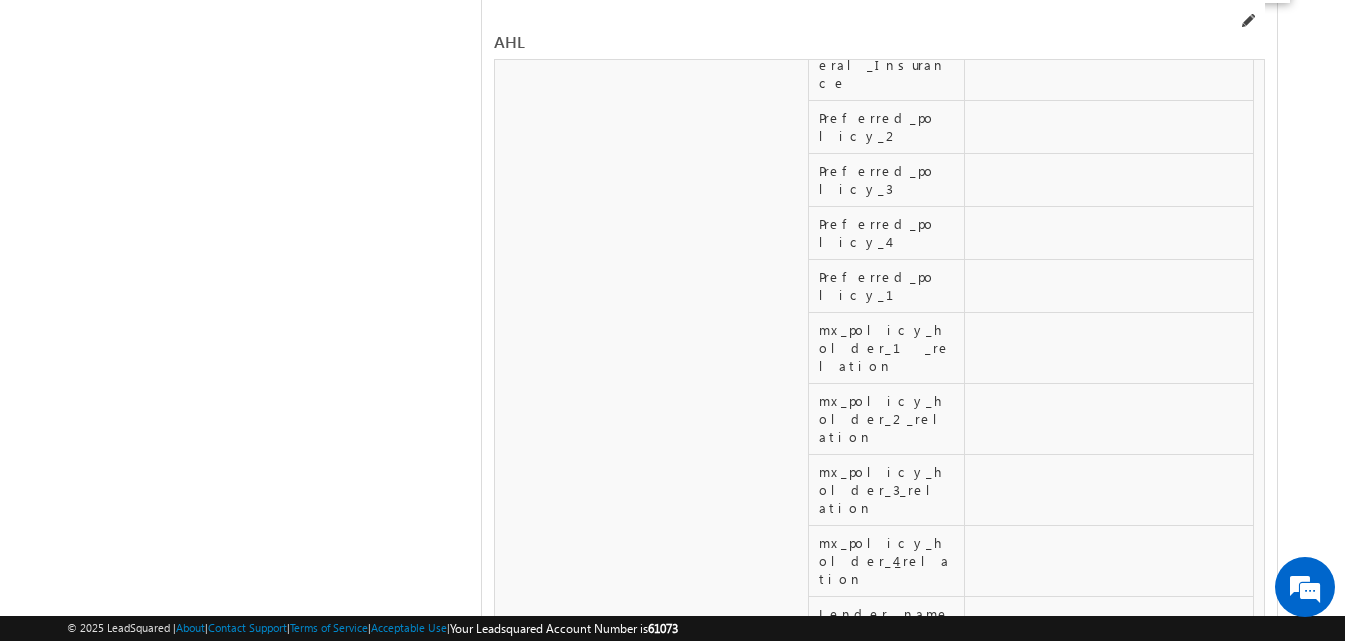 click at bounding box center (1247, 21) 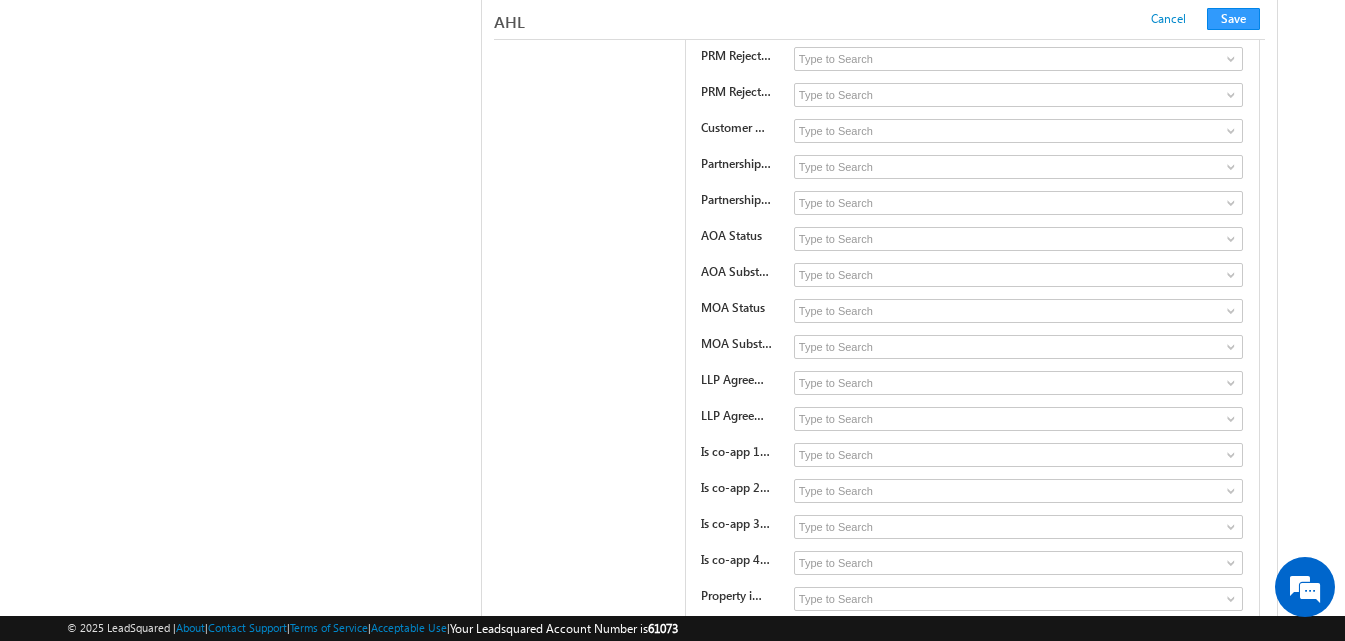 scroll, scrollTop: 35097, scrollLeft: 0, axis: vertical 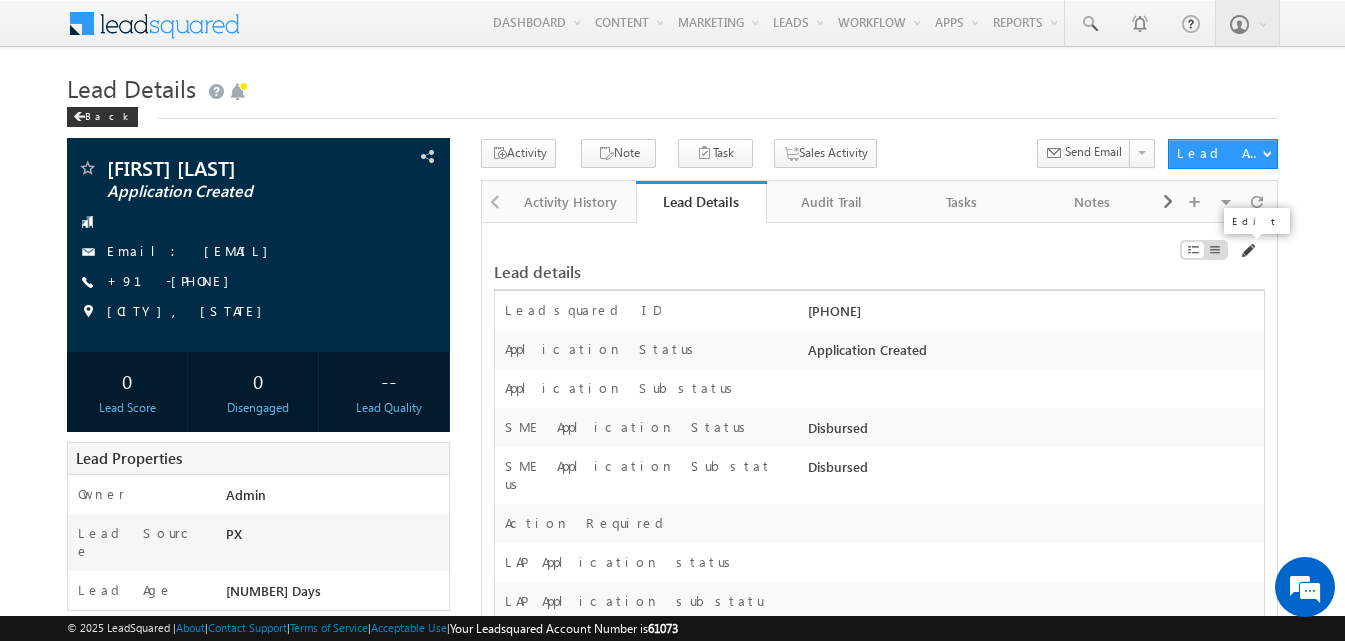 click at bounding box center [1247, 251] 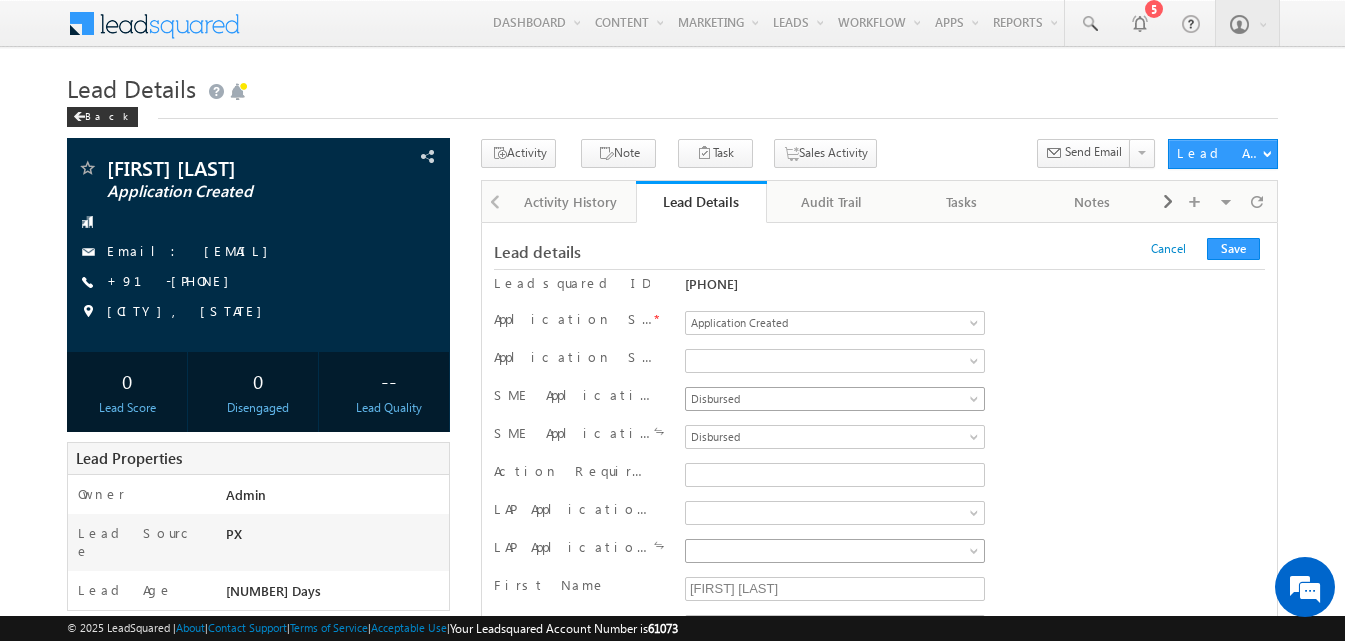 scroll, scrollTop: 220, scrollLeft: 0, axis: vertical 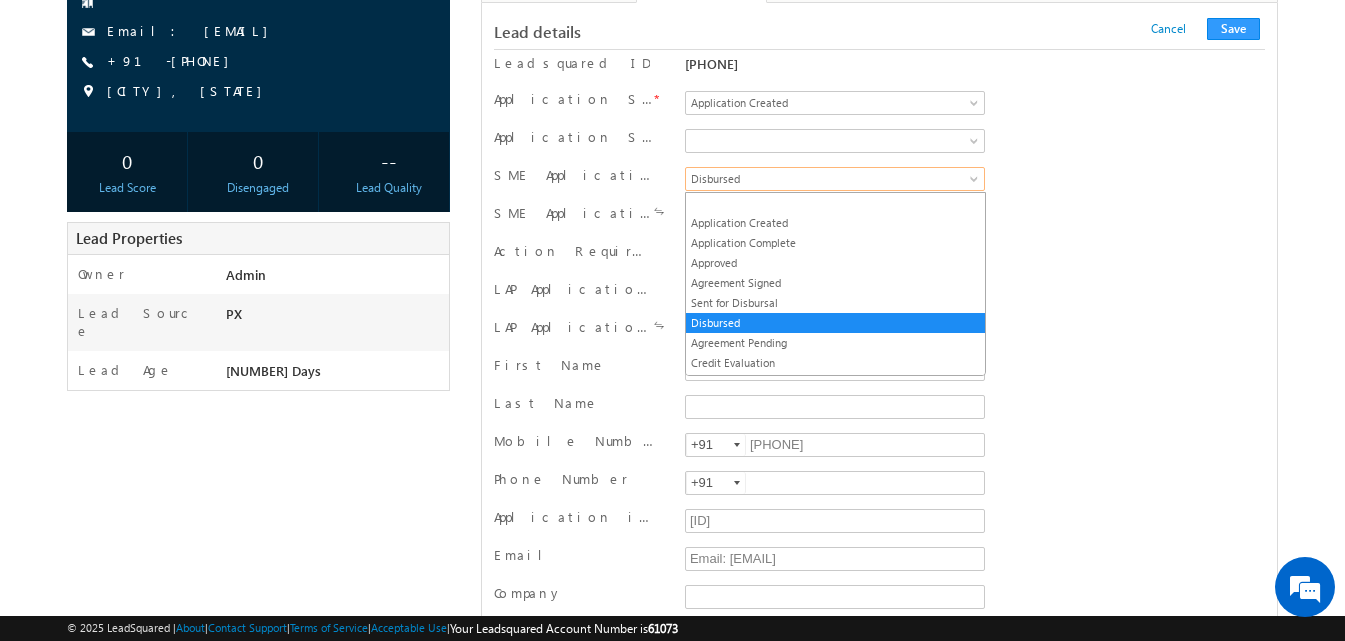 click on "Disbursed" at bounding box center (831, 179) 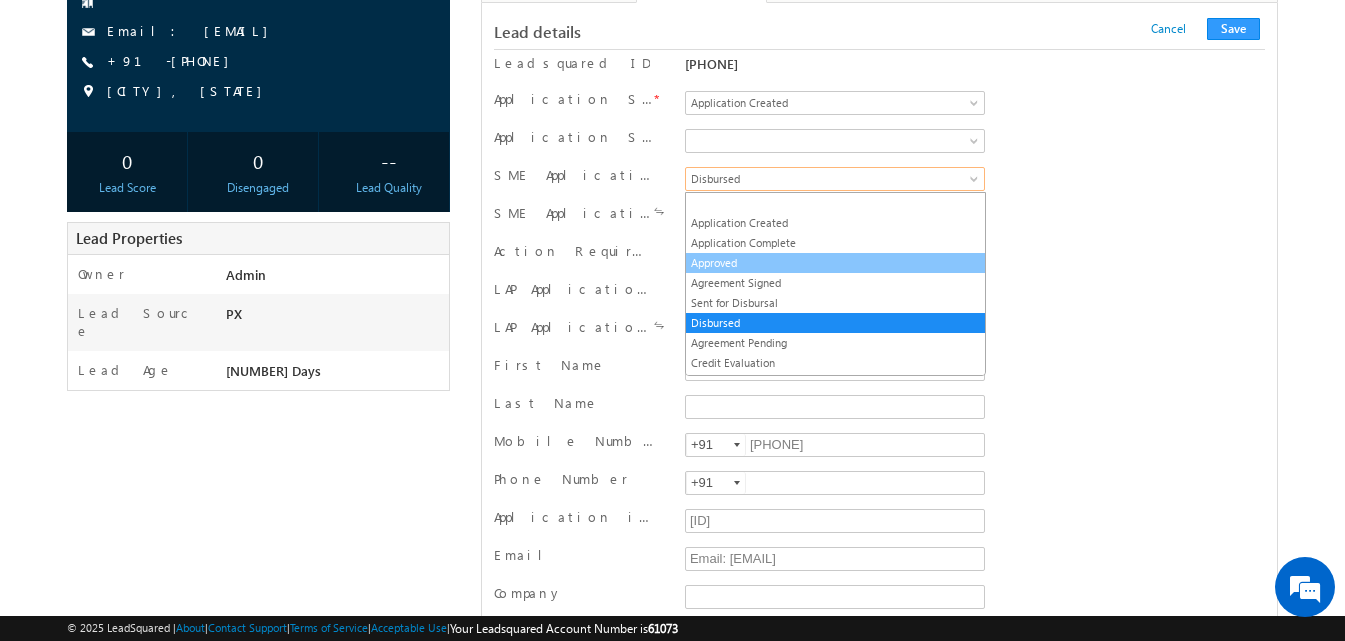 click on "Approved" at bounding box center (835, 263) 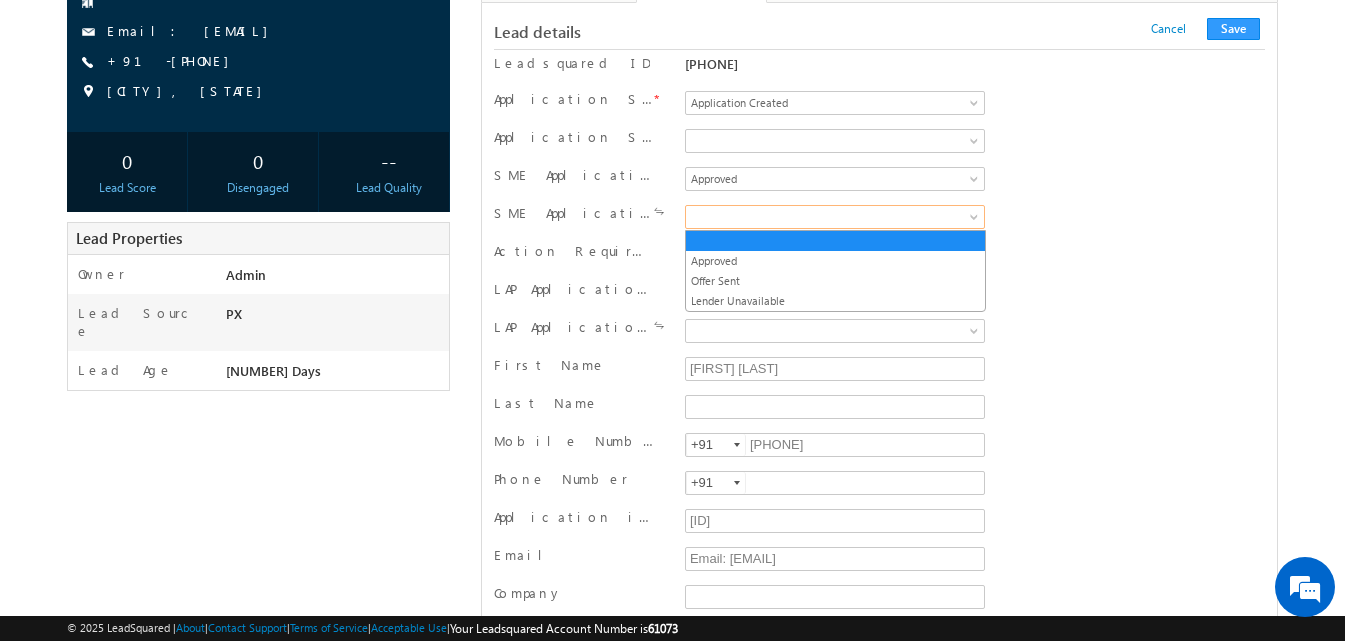 click at bounding box center (831, 217) 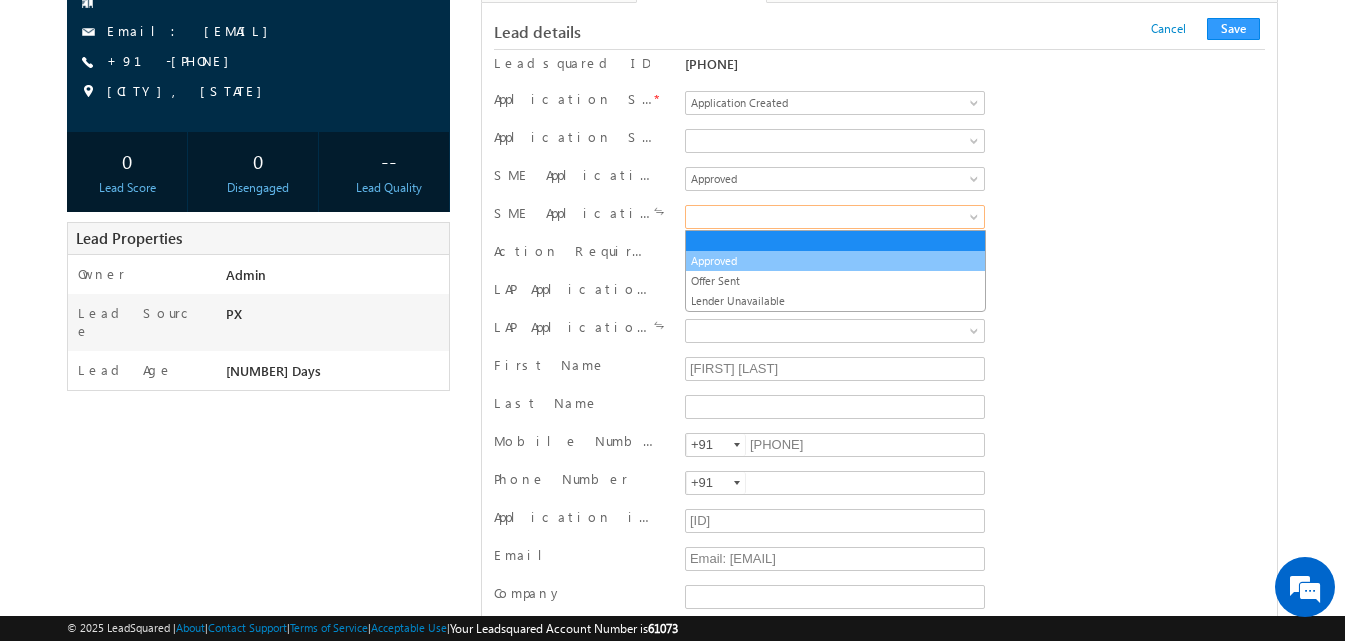 click on "Approved" at bounding box center [835, 261] 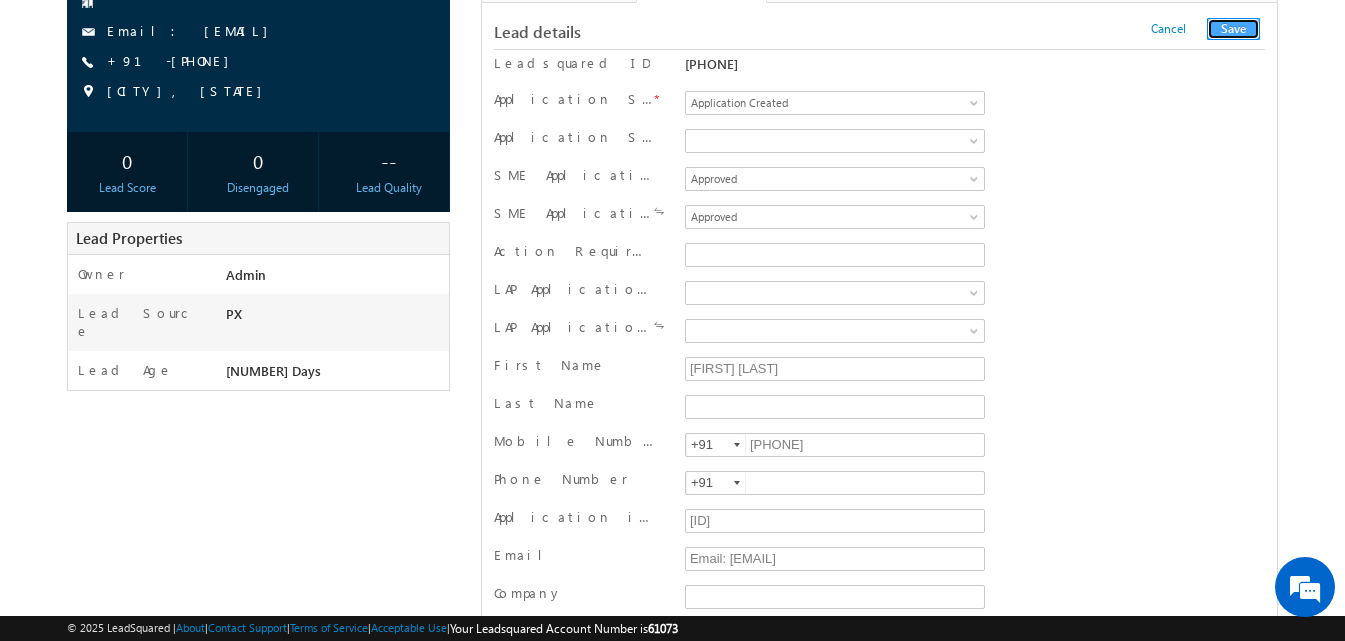 click on "Save" at bounding box center (1233, 29) 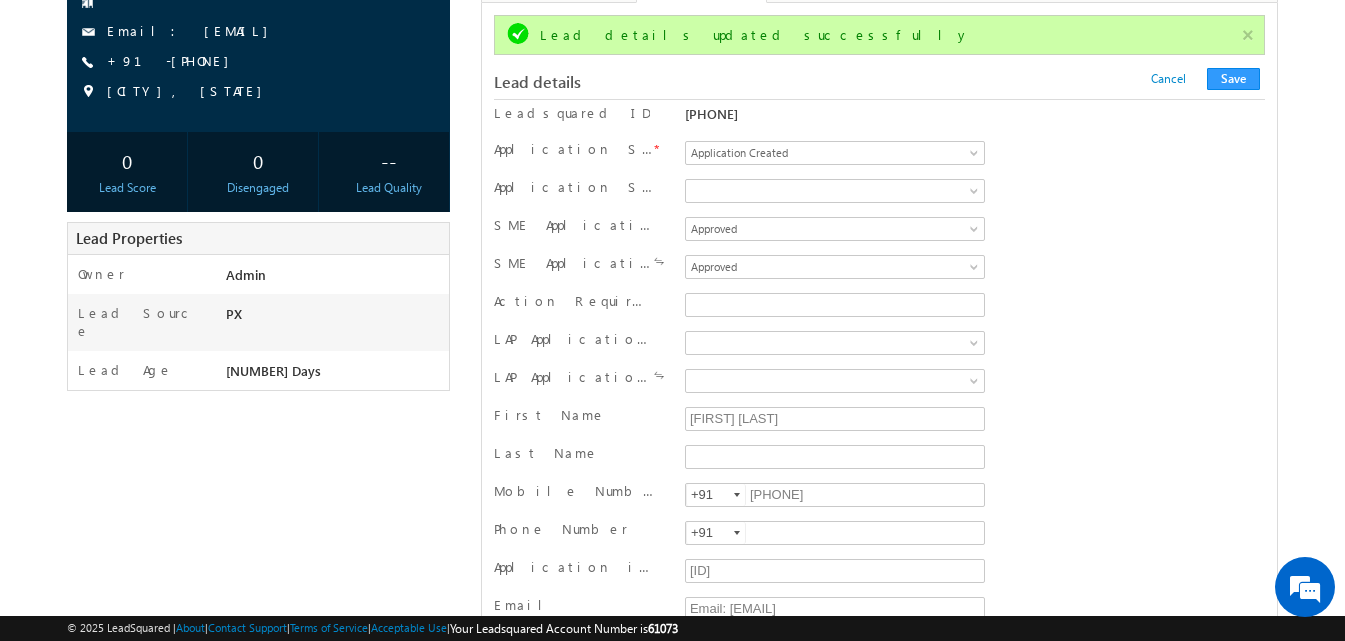 scroll, scrollTop: 0, scrollLeft: 0, axis: both 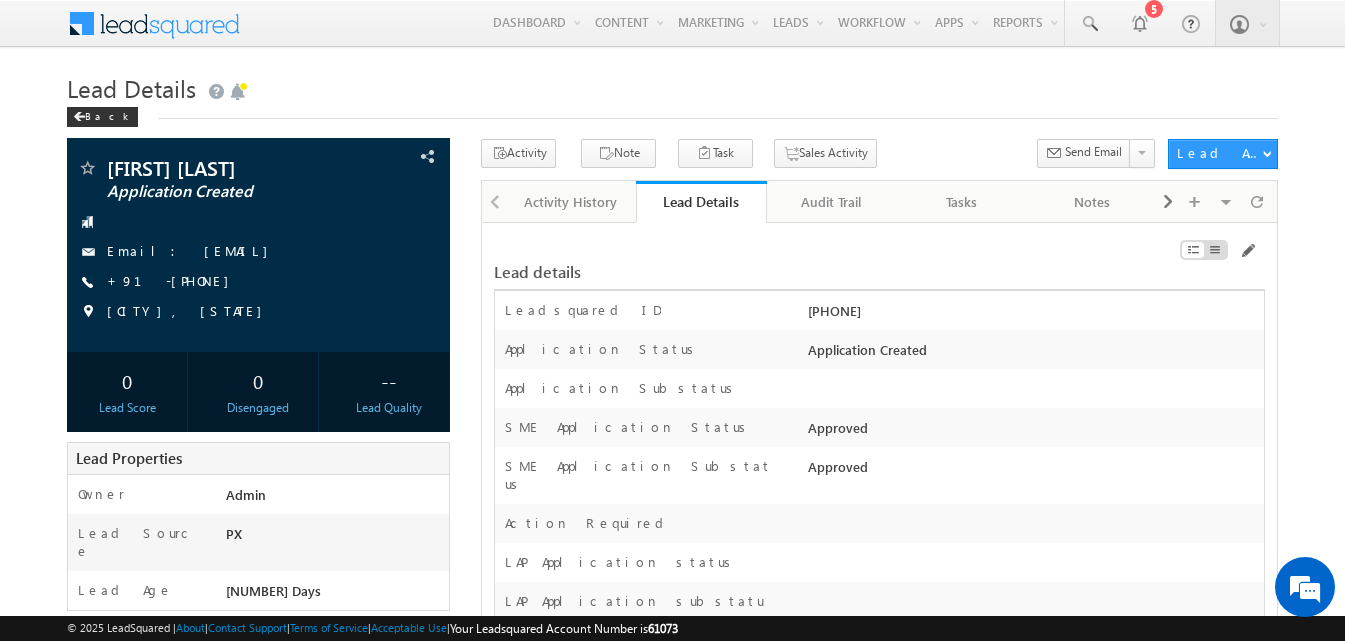 drag, startPoint x: 810, startPoint y: 433, endPoint x: 879, endPoint y: 433, distance: 69 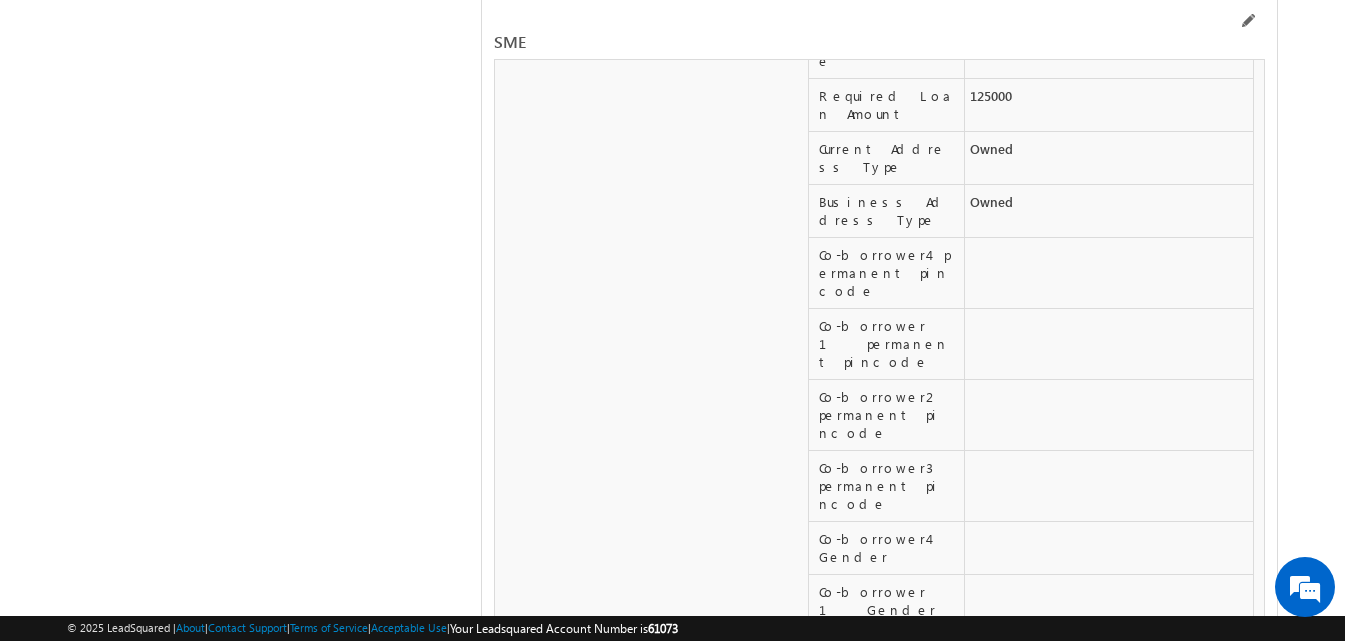 scroll, scrollTop: 32012, scrollLeft: 0, axis: vertical 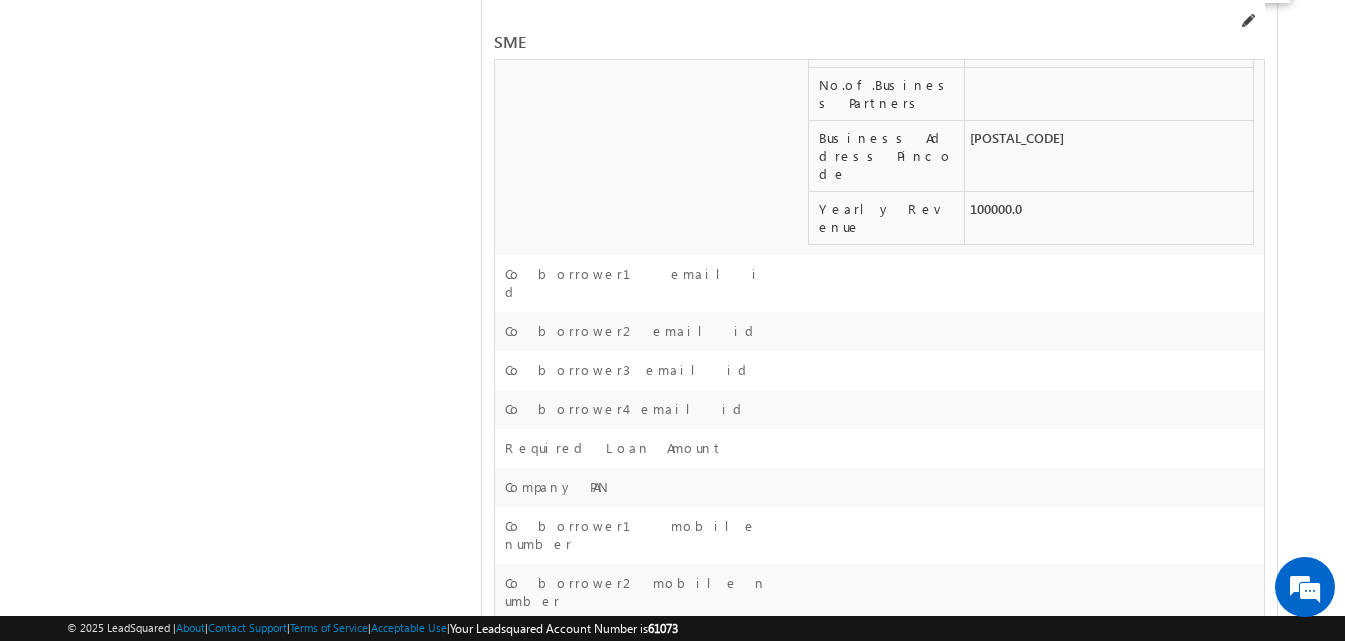 click at bounding box center (1247, 21) 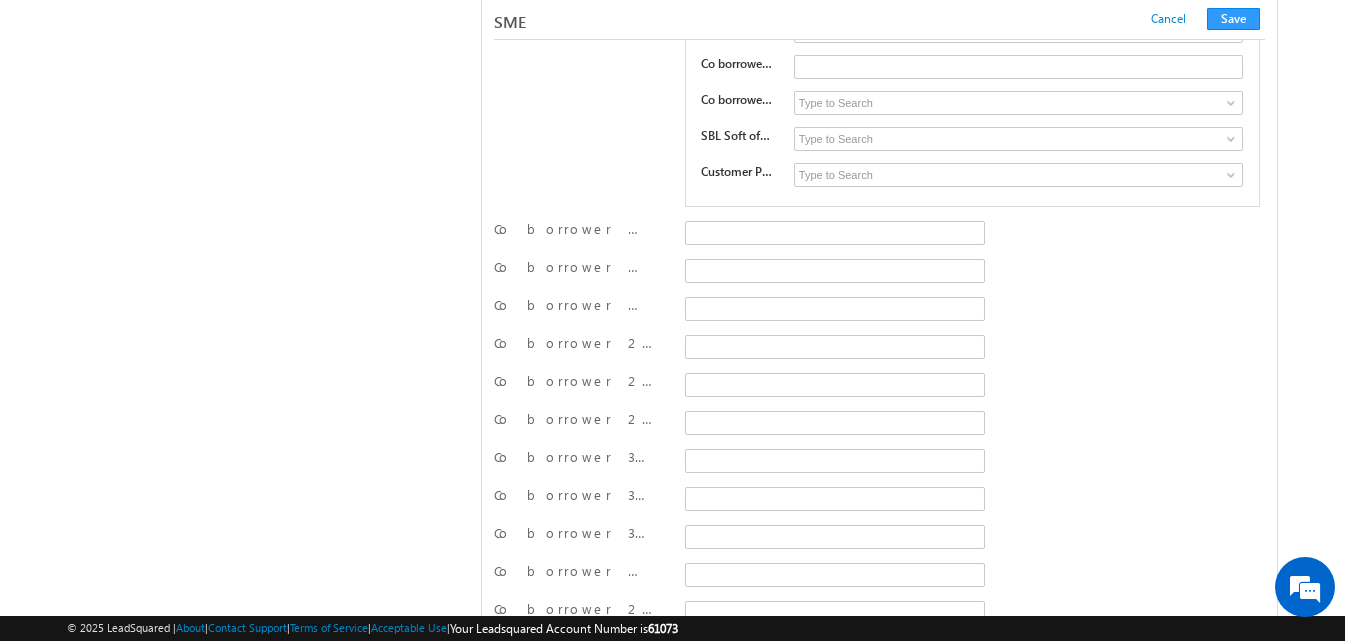 scroll, scrollTop: 28475, scrollLeft: 0, axis: vertical 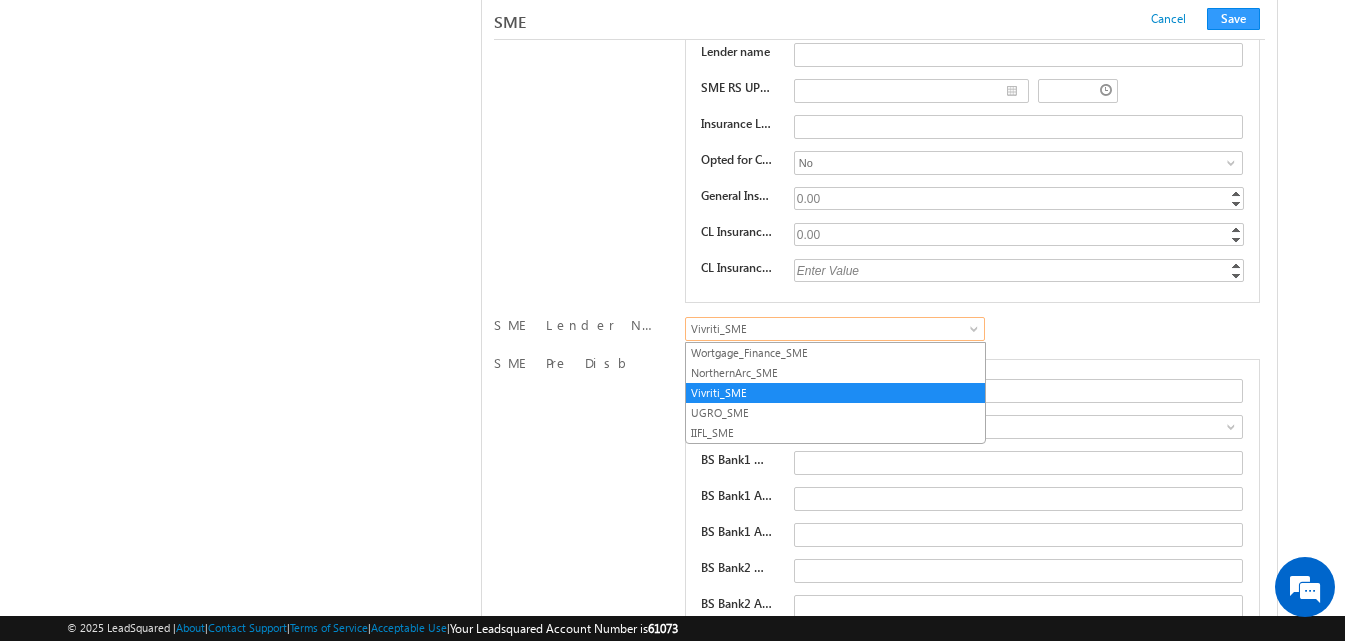 click on "Vivriti_SME" at bounding box center (831, 329) 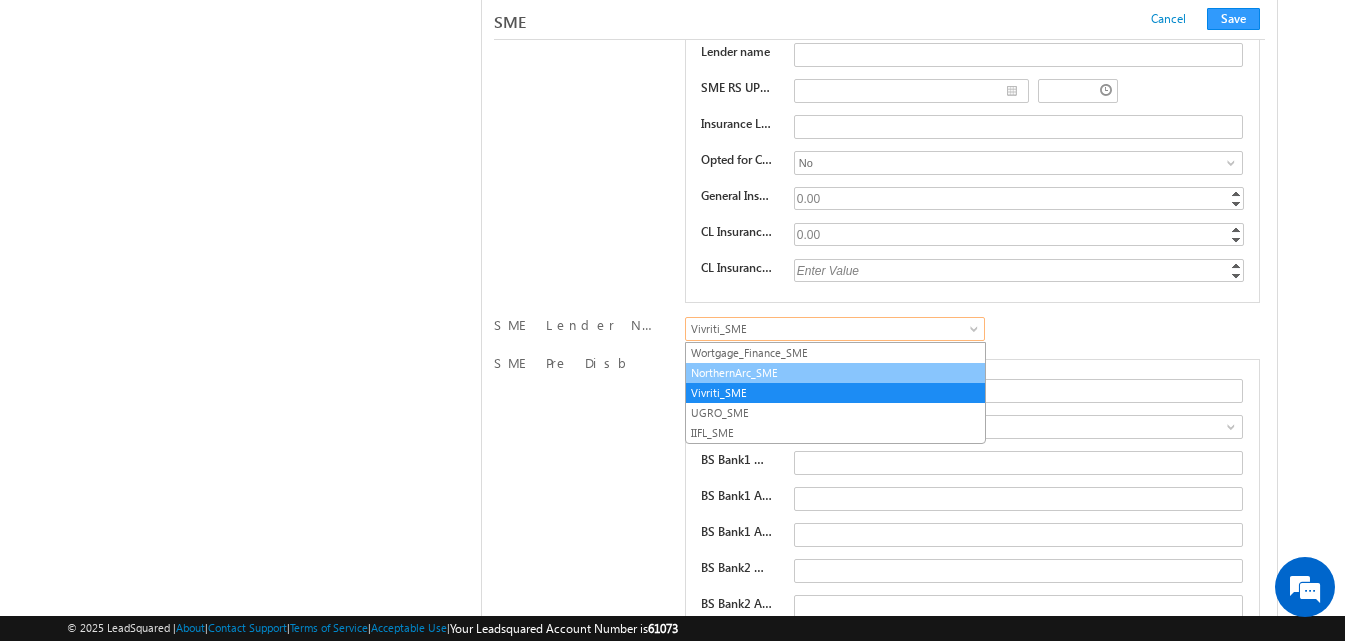 click on "NorthernArc_SME" at bounding box center (835, 373) 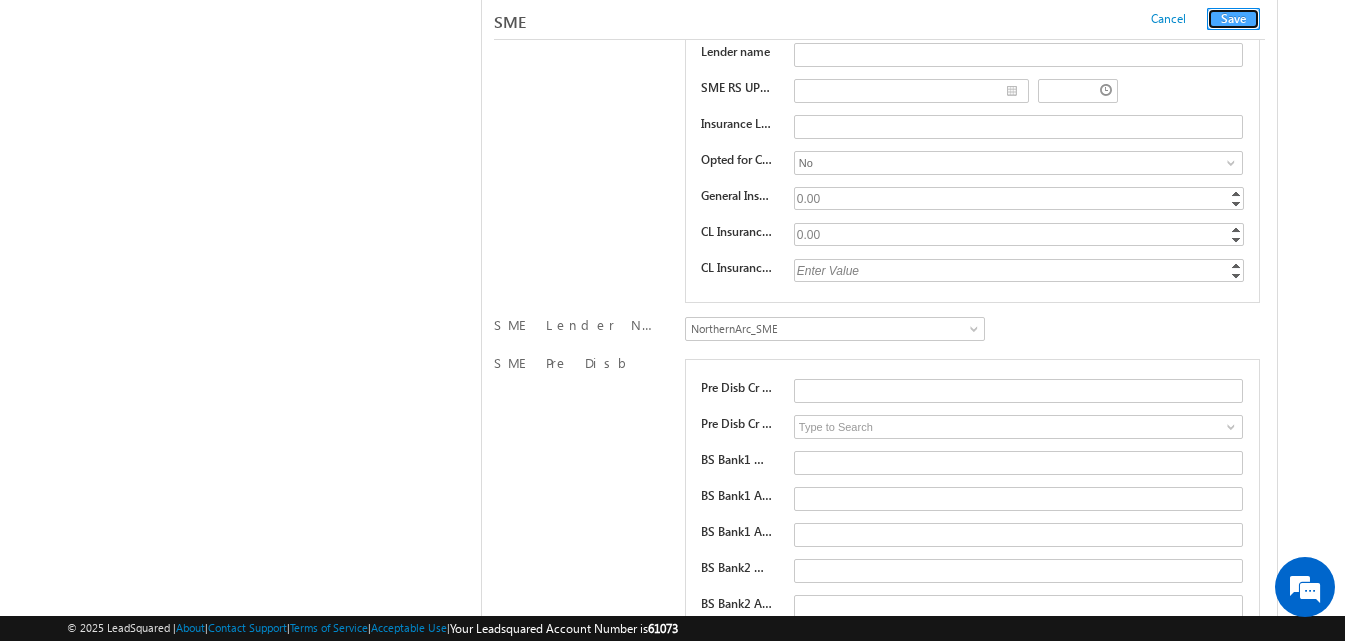 click on "Save" at bounding box center [1233, 19] 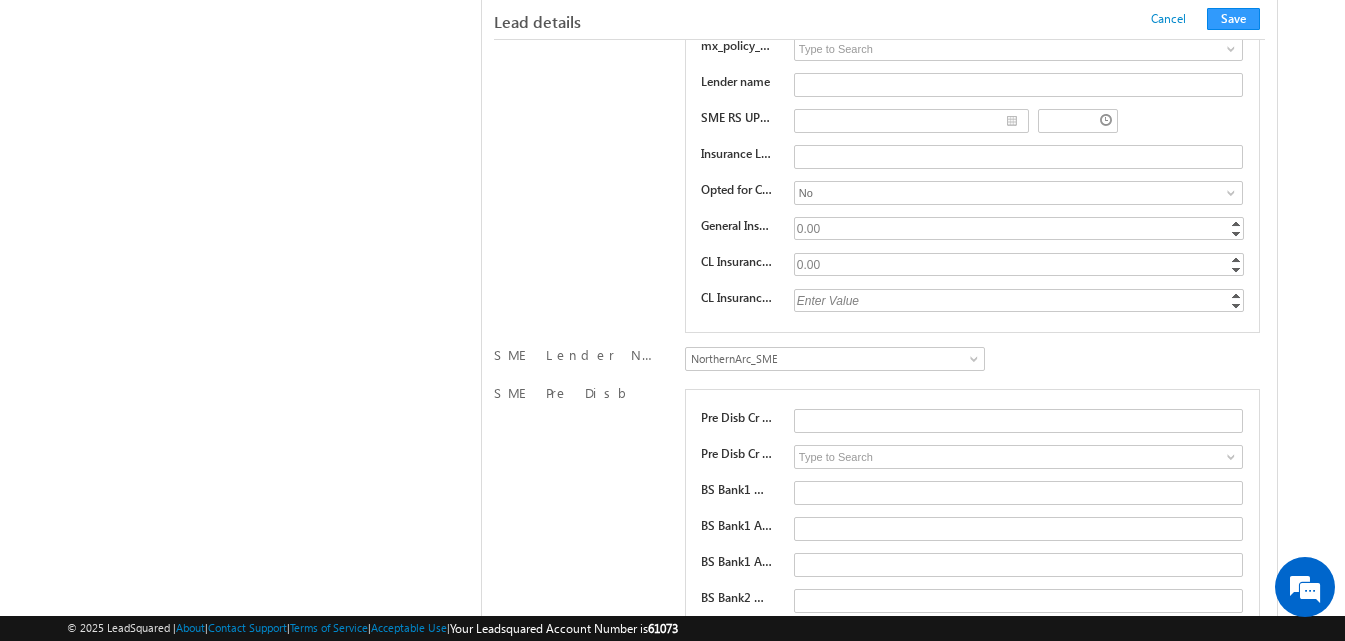 scroll, scrollTop: 333, scrollLeft: 0, axis: vertical 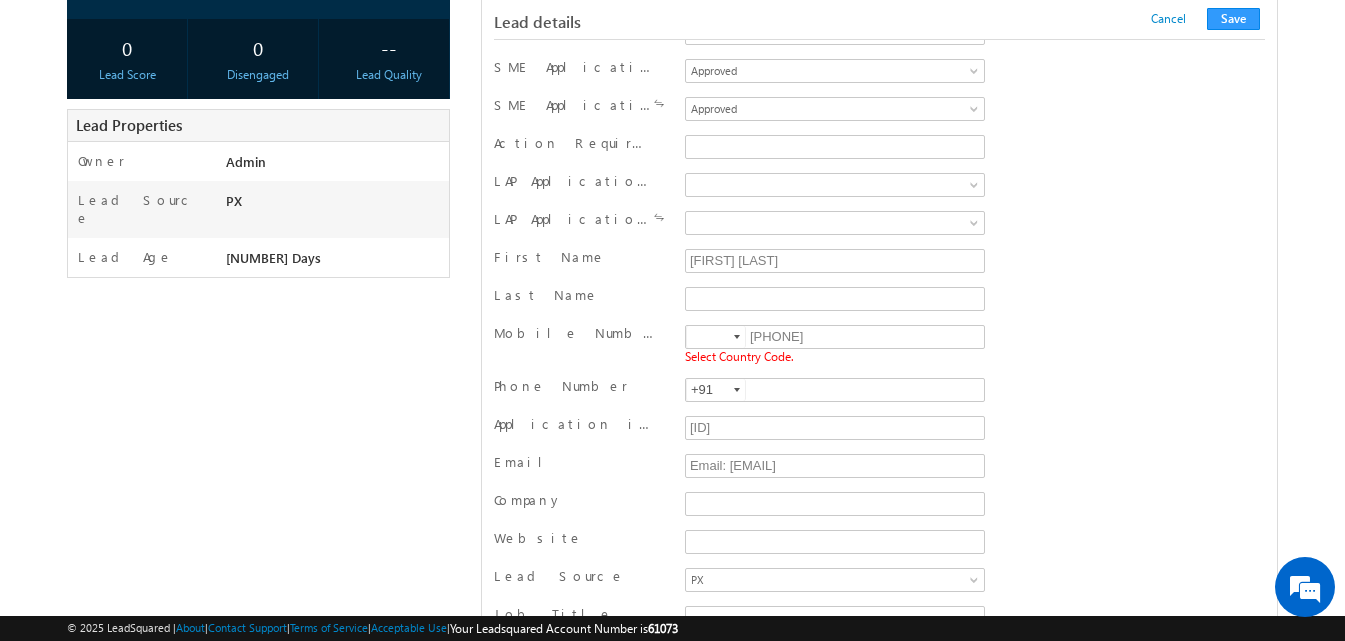click at bounding box center (737, 337) 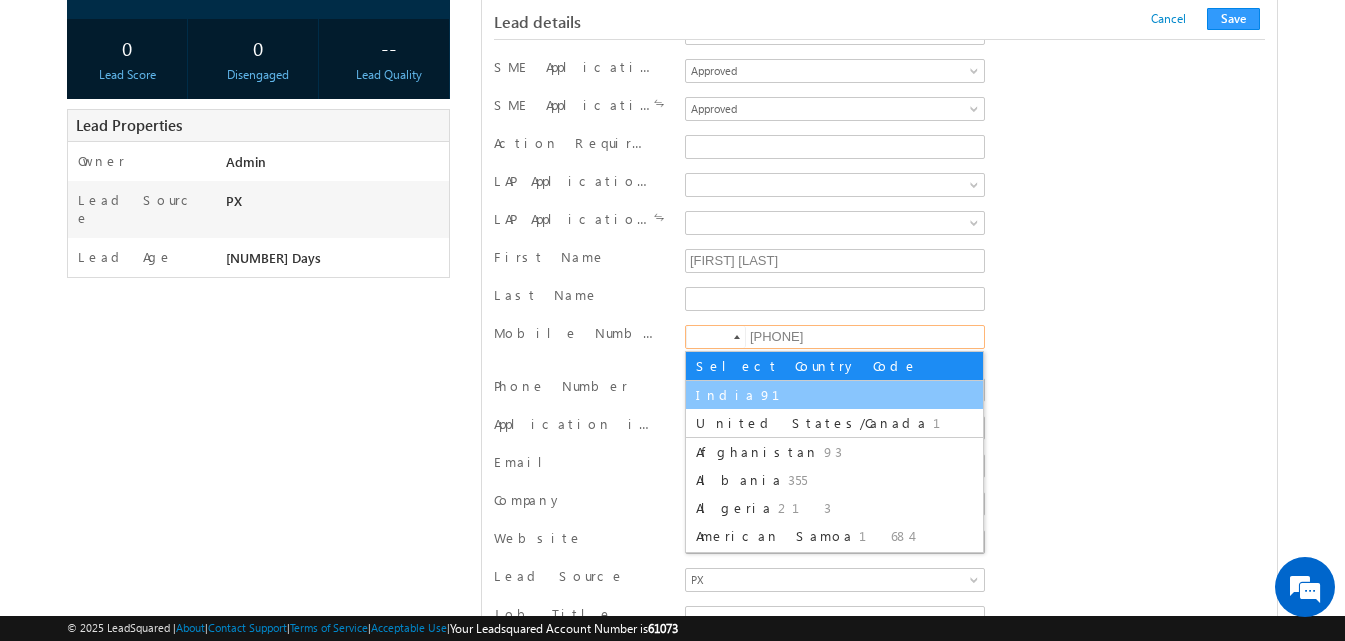click on "India 91" at bounding box center [834, 395] 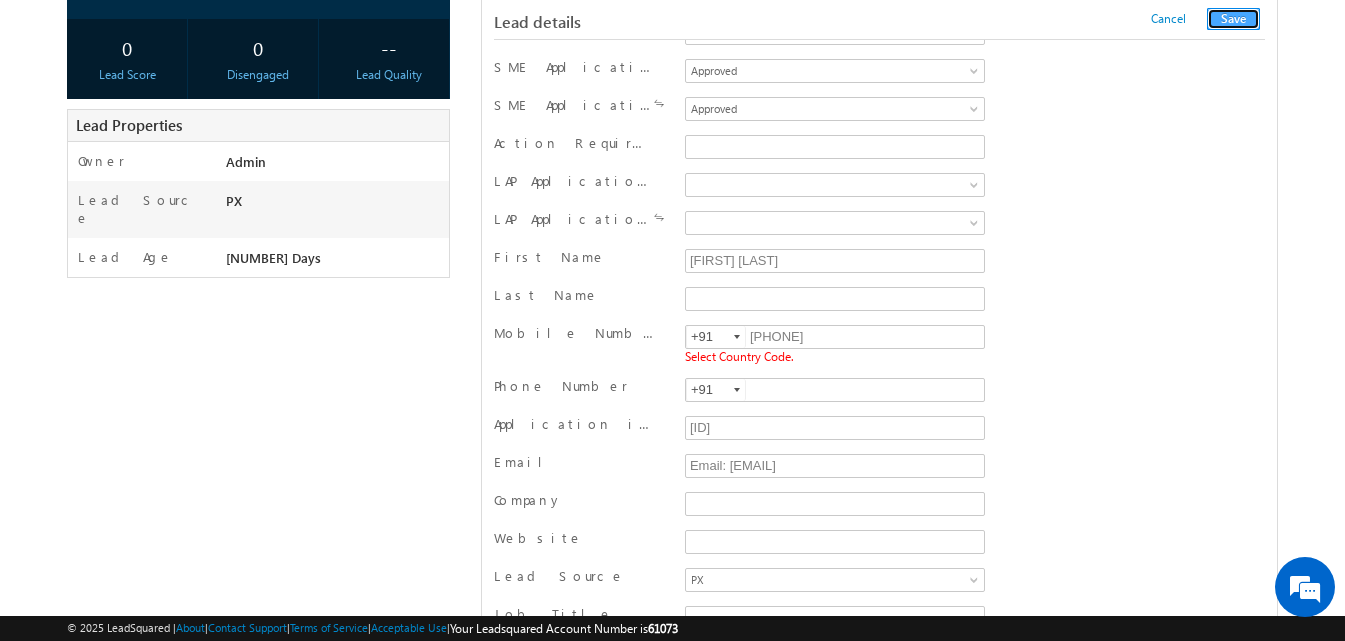 click on "Save" at bounding box center (1233, 19) 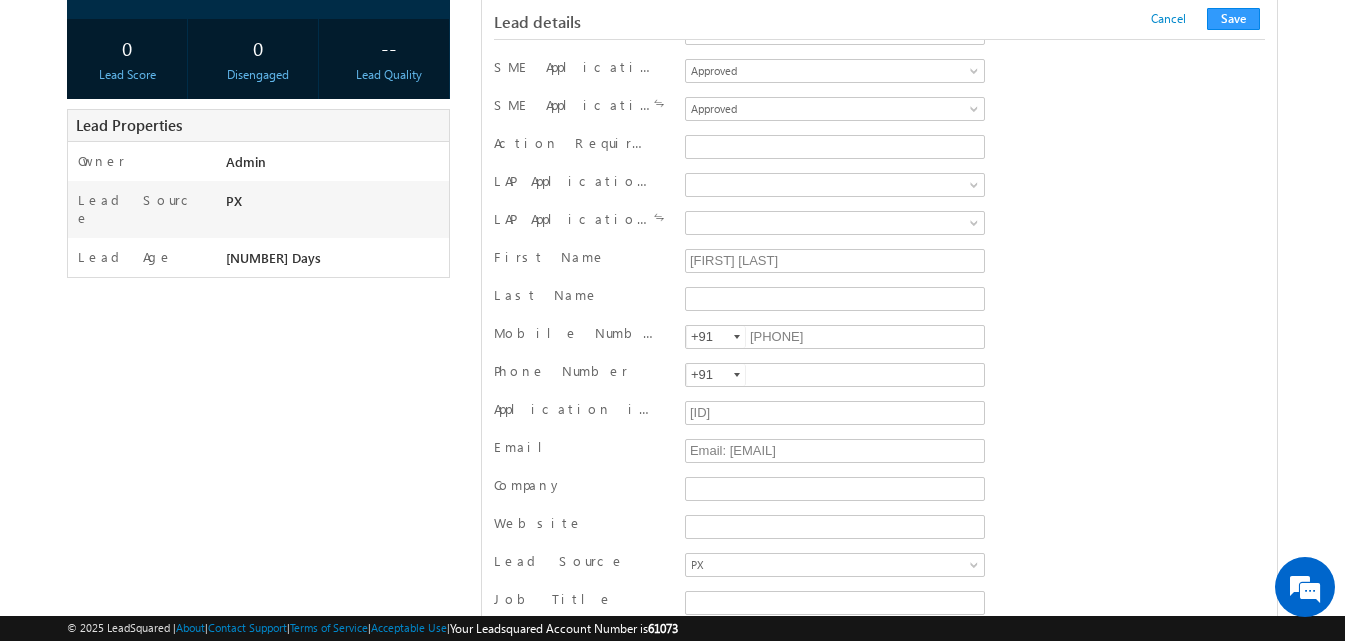 scroll, scrollTop: 2011, scrollLeft: 0, axis: vertical 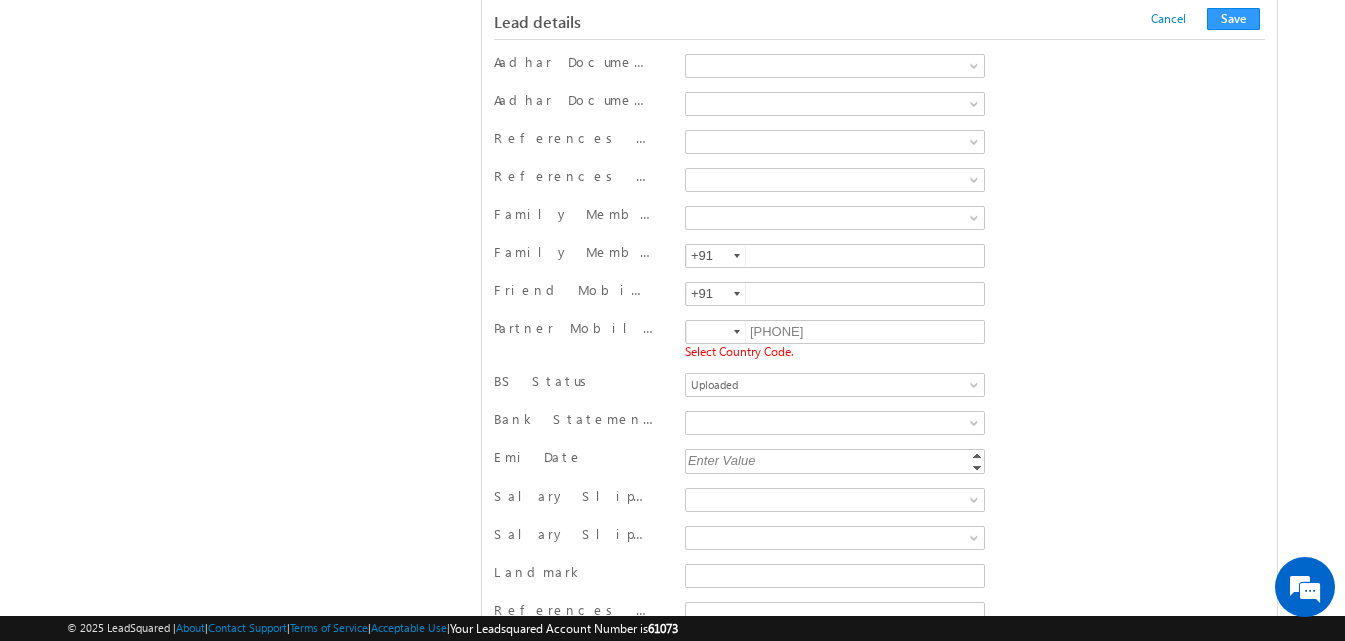 click at bounding box center (737, 332) 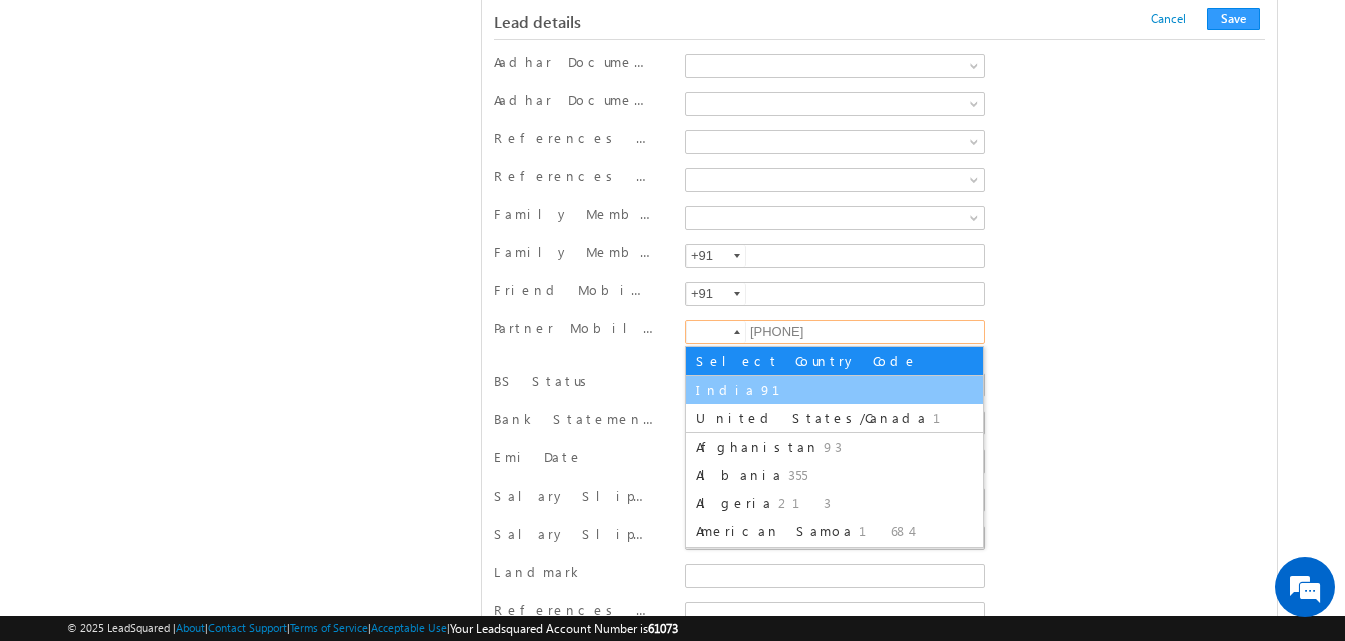 click on "India 91" at bounding box center [834, 390] 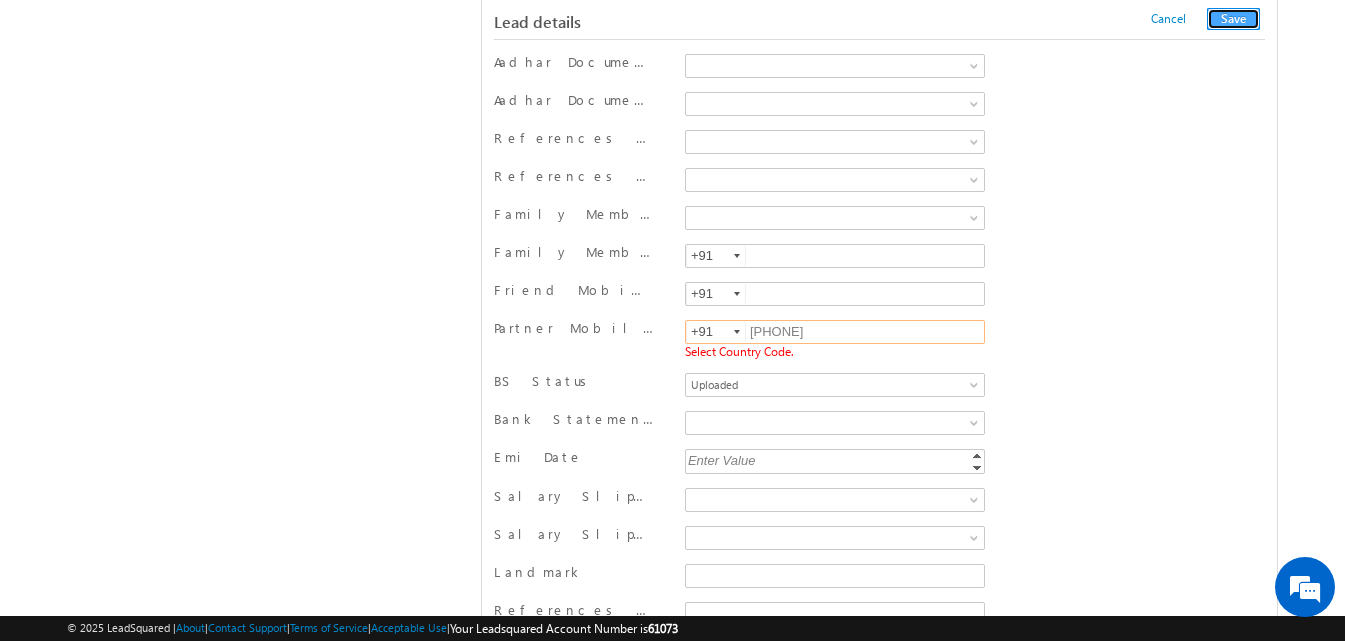 click on "Save" at bounding box center [1233, 19] 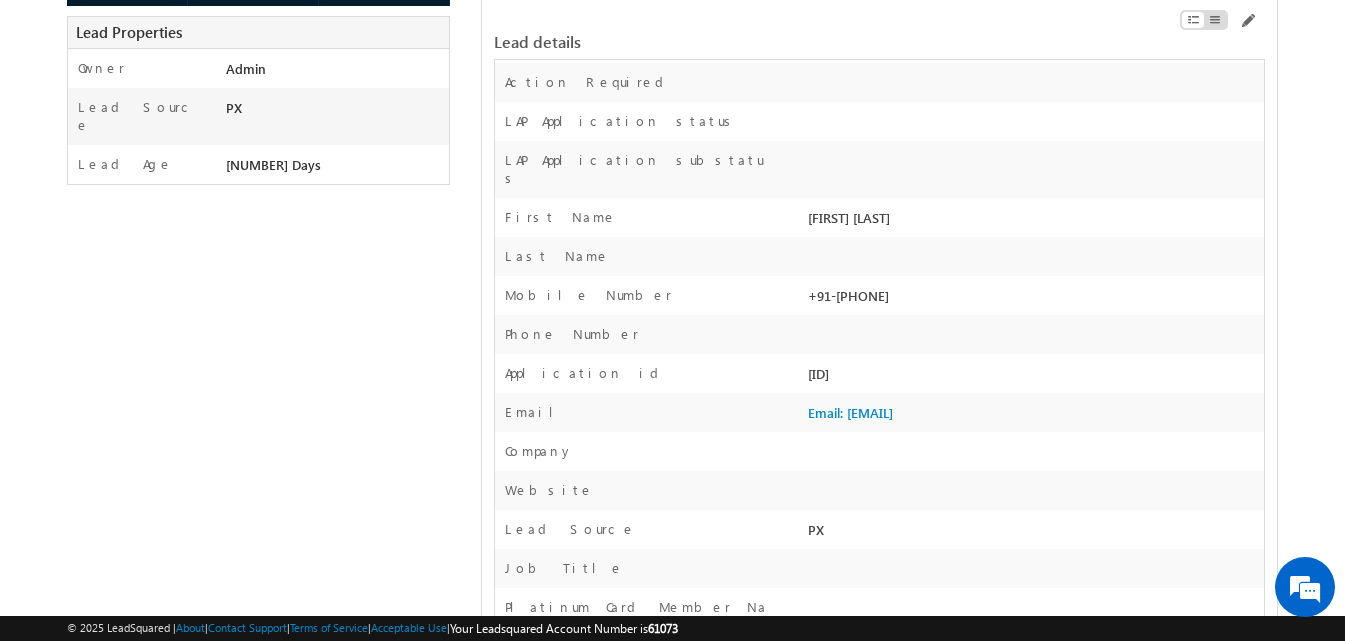scroll, scrollTop: 425, scrollLeft: 0, axis: vertical 